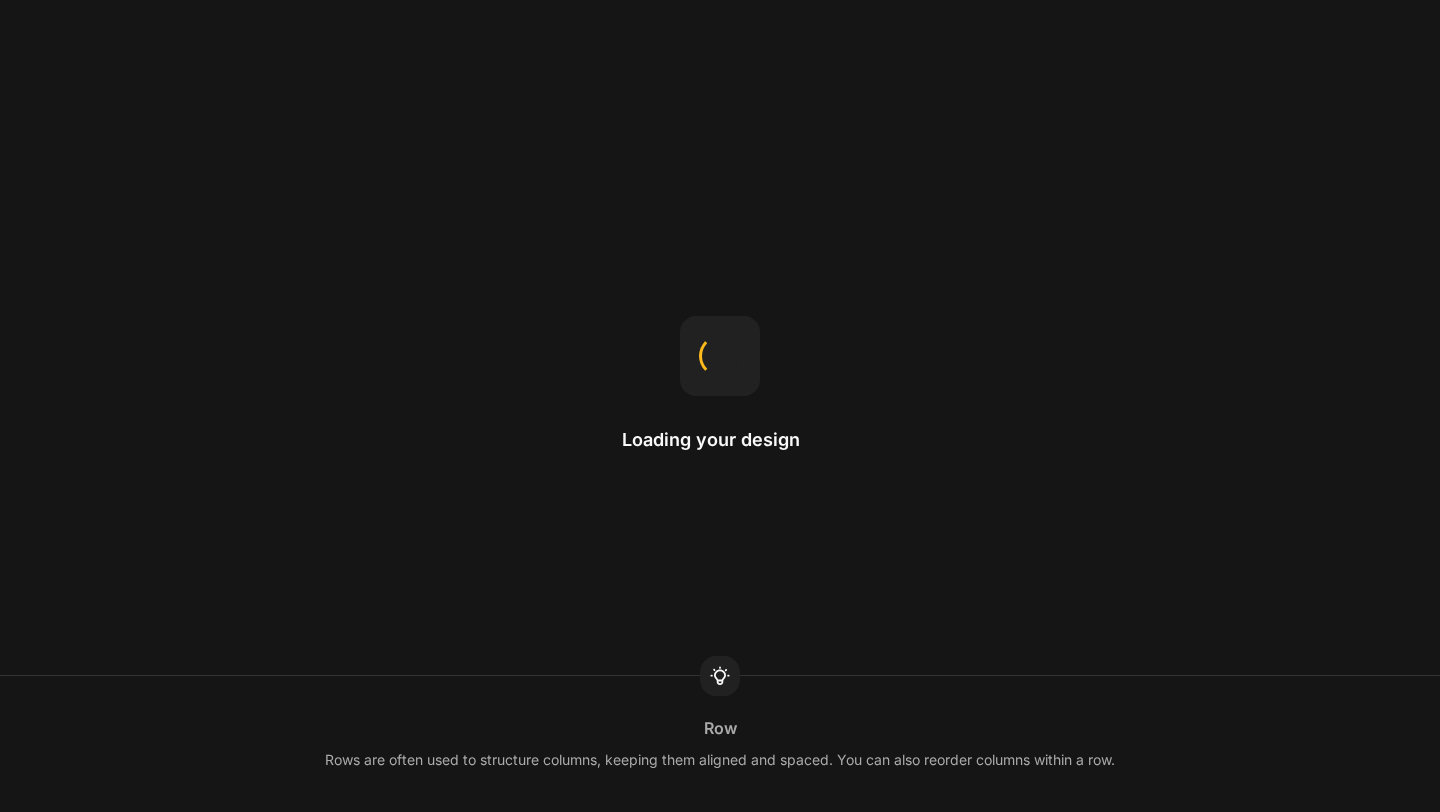 scroll, scrollTop: 0, scrollLeft: 0, axis: both 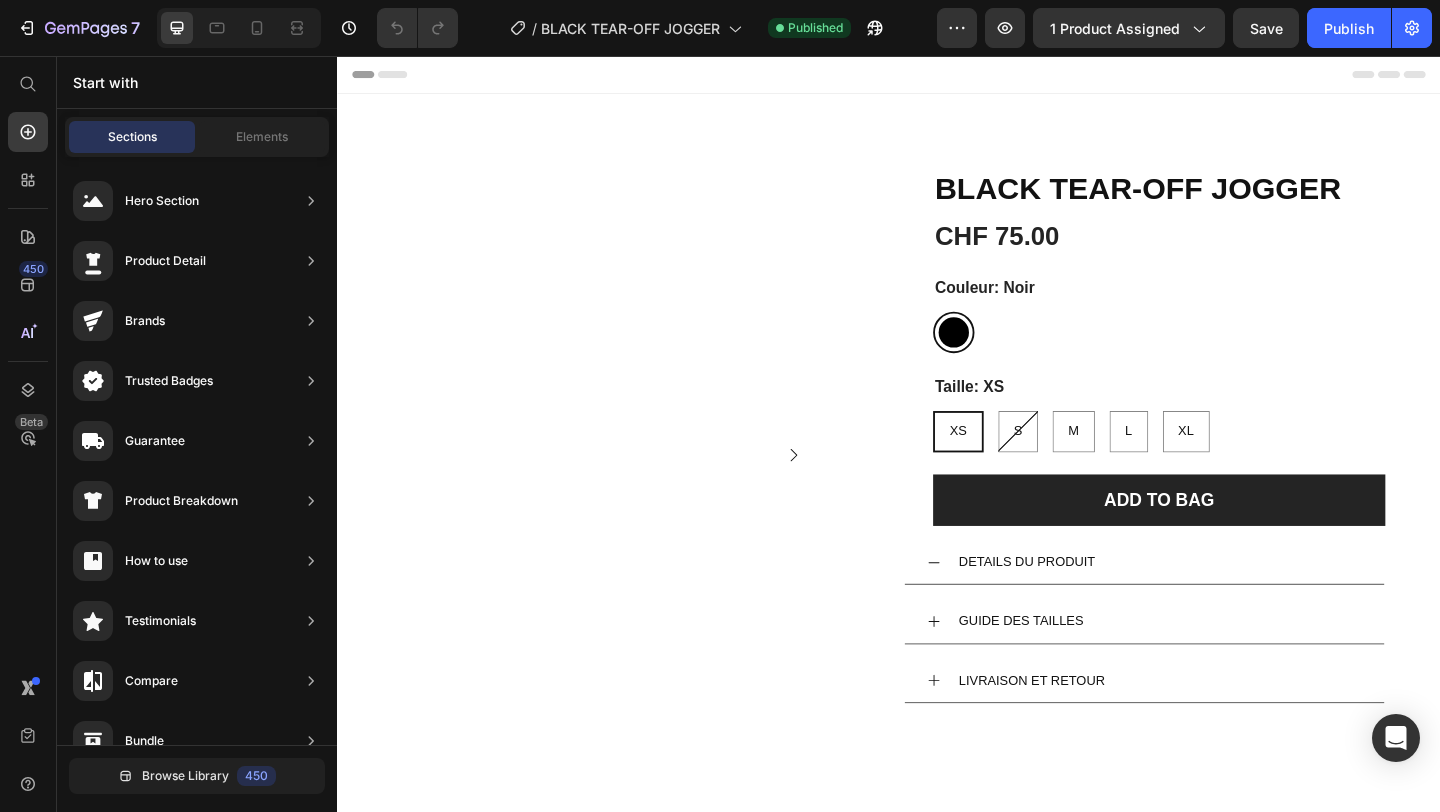 radio on "false" 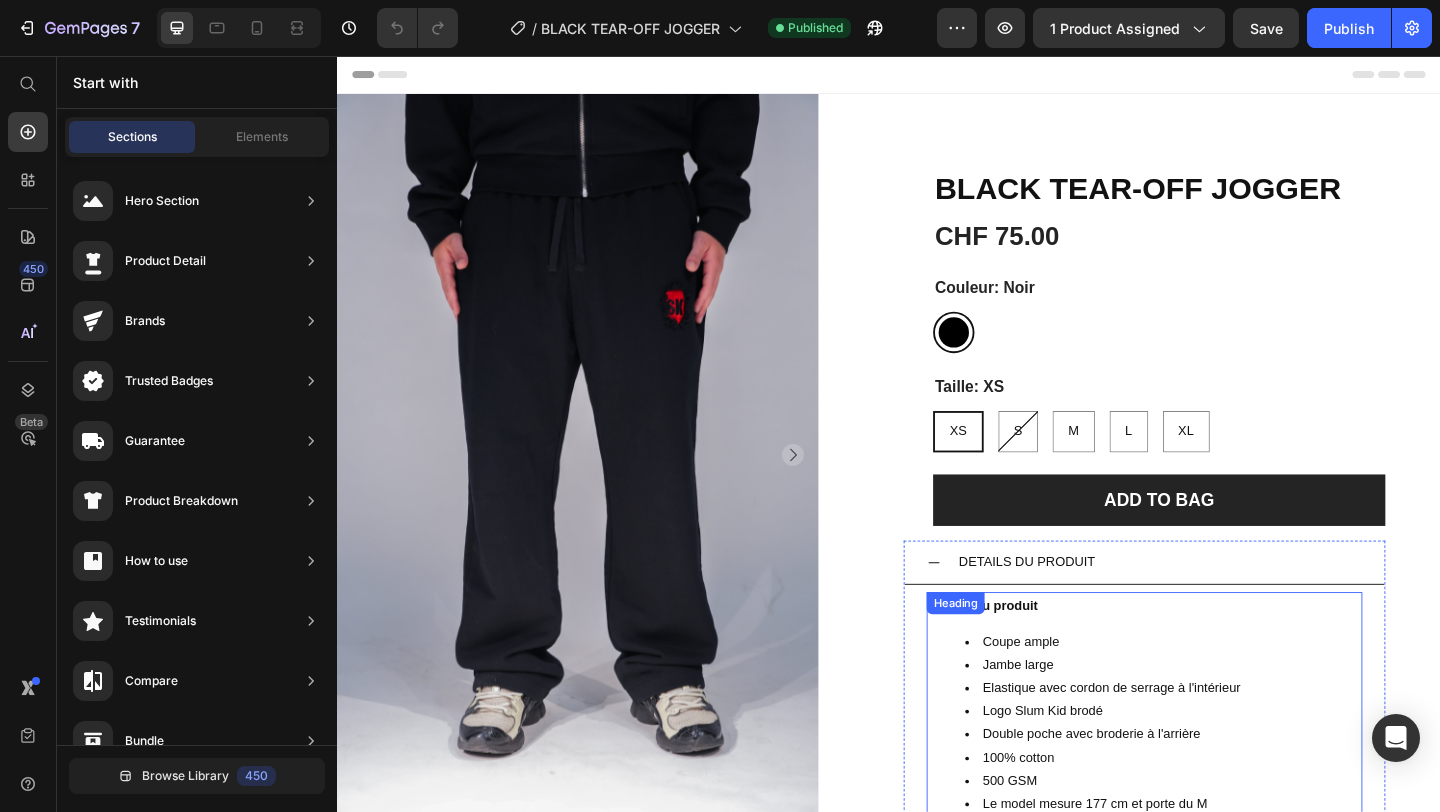 click on "Le model mesure 177 cm et porte du M Instructions de lavage:" at bounding box center [1235, 907] 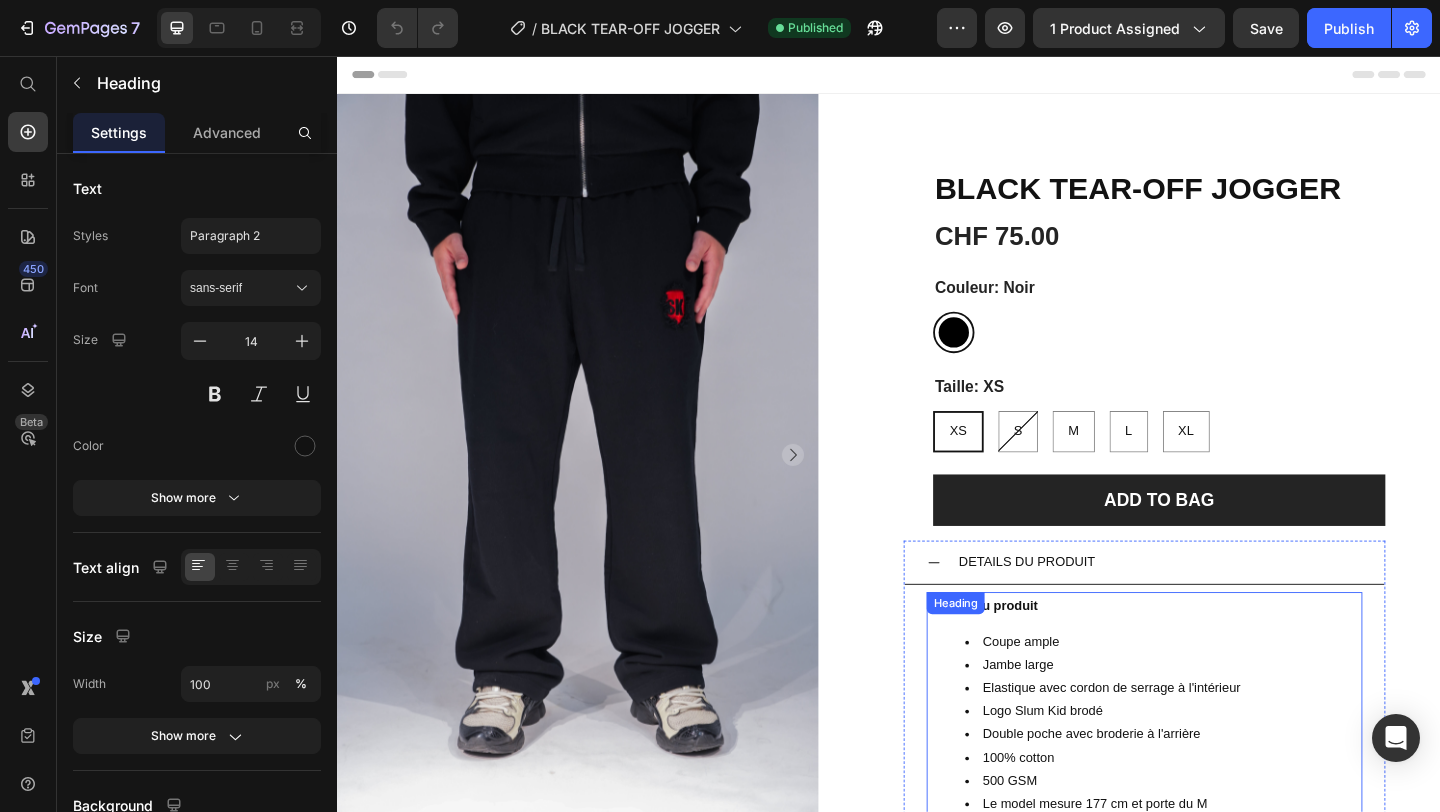 scroll, scrollTop: 412, scrollLeft: 0, axis: vertical 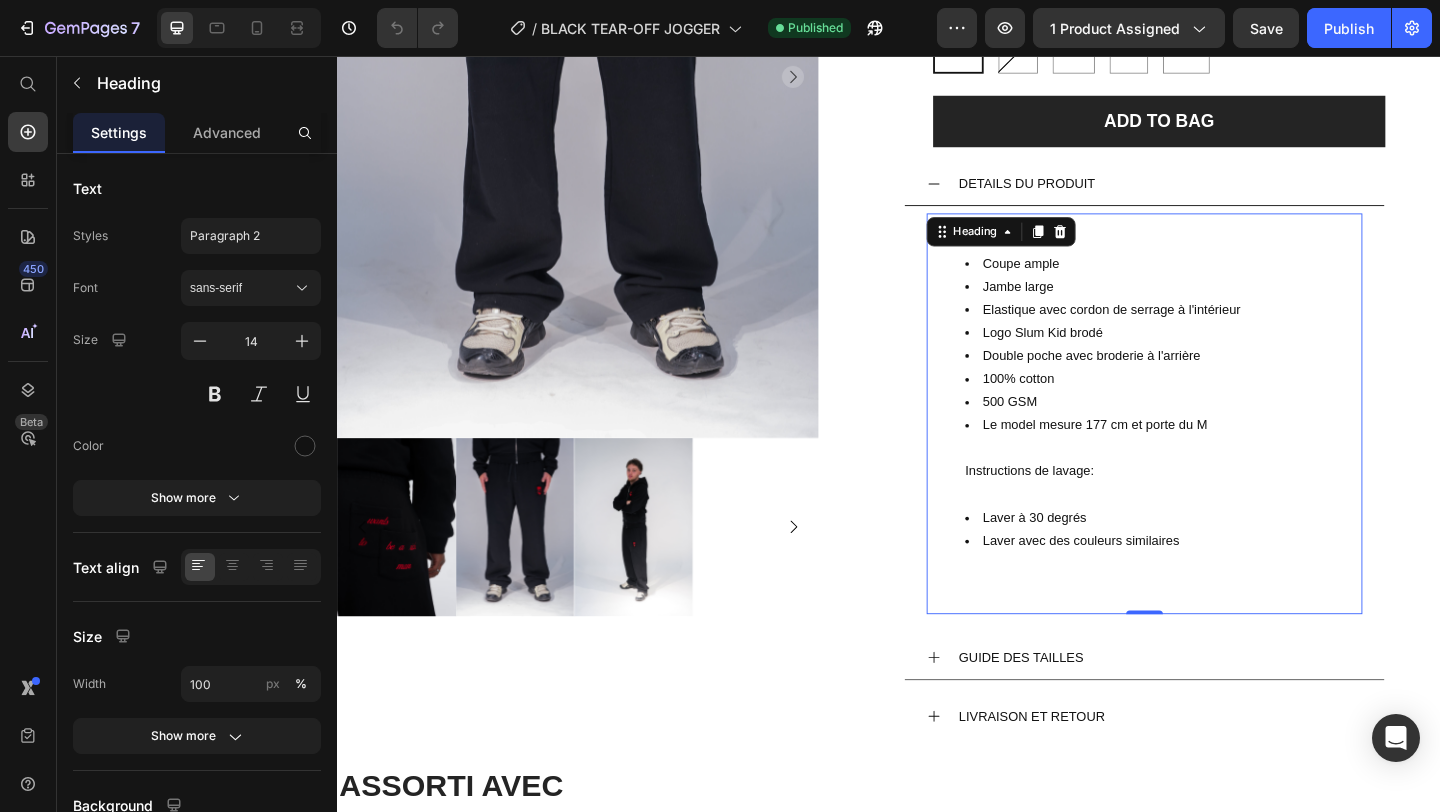 click on "Le model mesure 177 cm et porte du M Instructions de lavage:" at bounding box center (1235, 495) 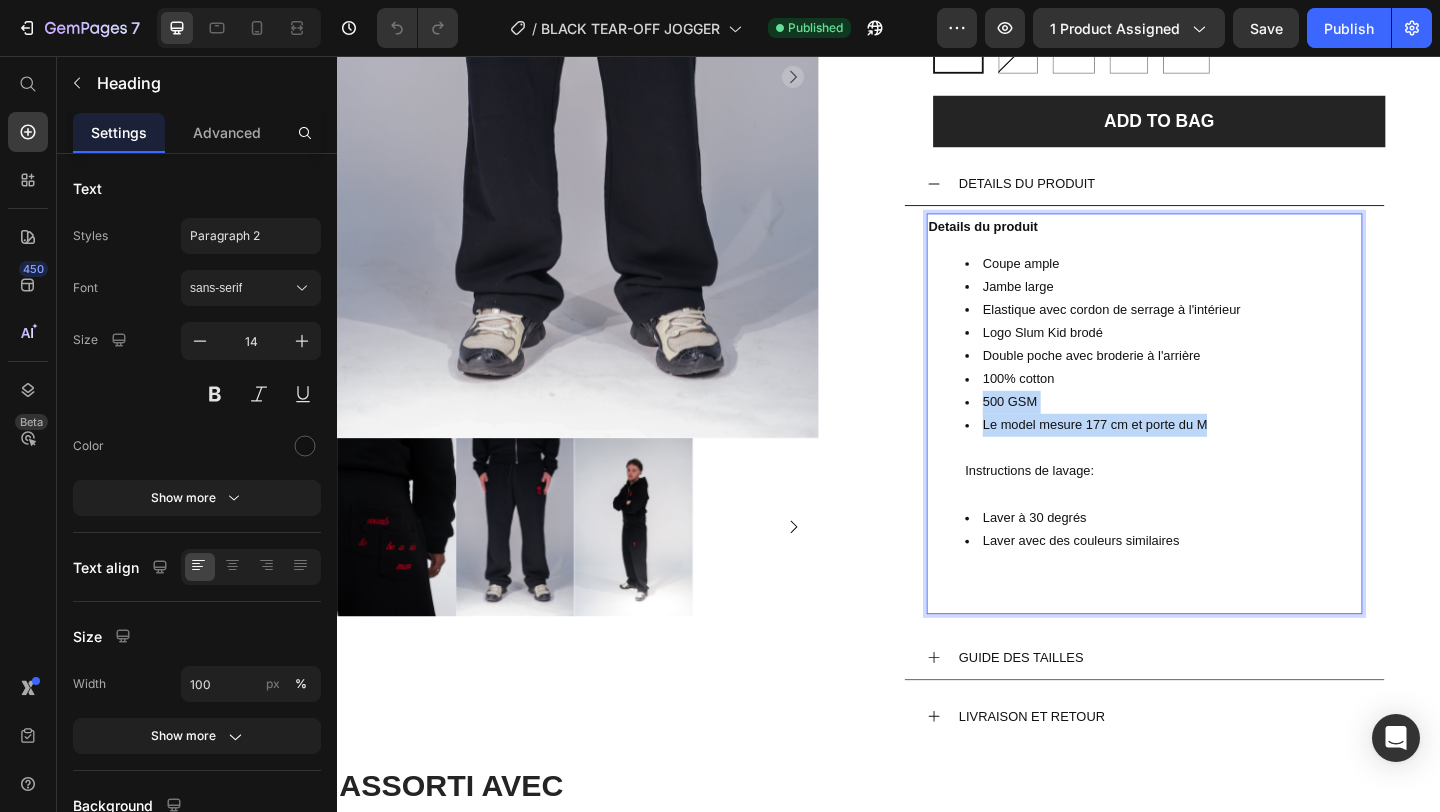 drag, startPoint x: 1020, startPoint y: 429, endPoint x: 1312, endPoint y: 469, distance: 294.727 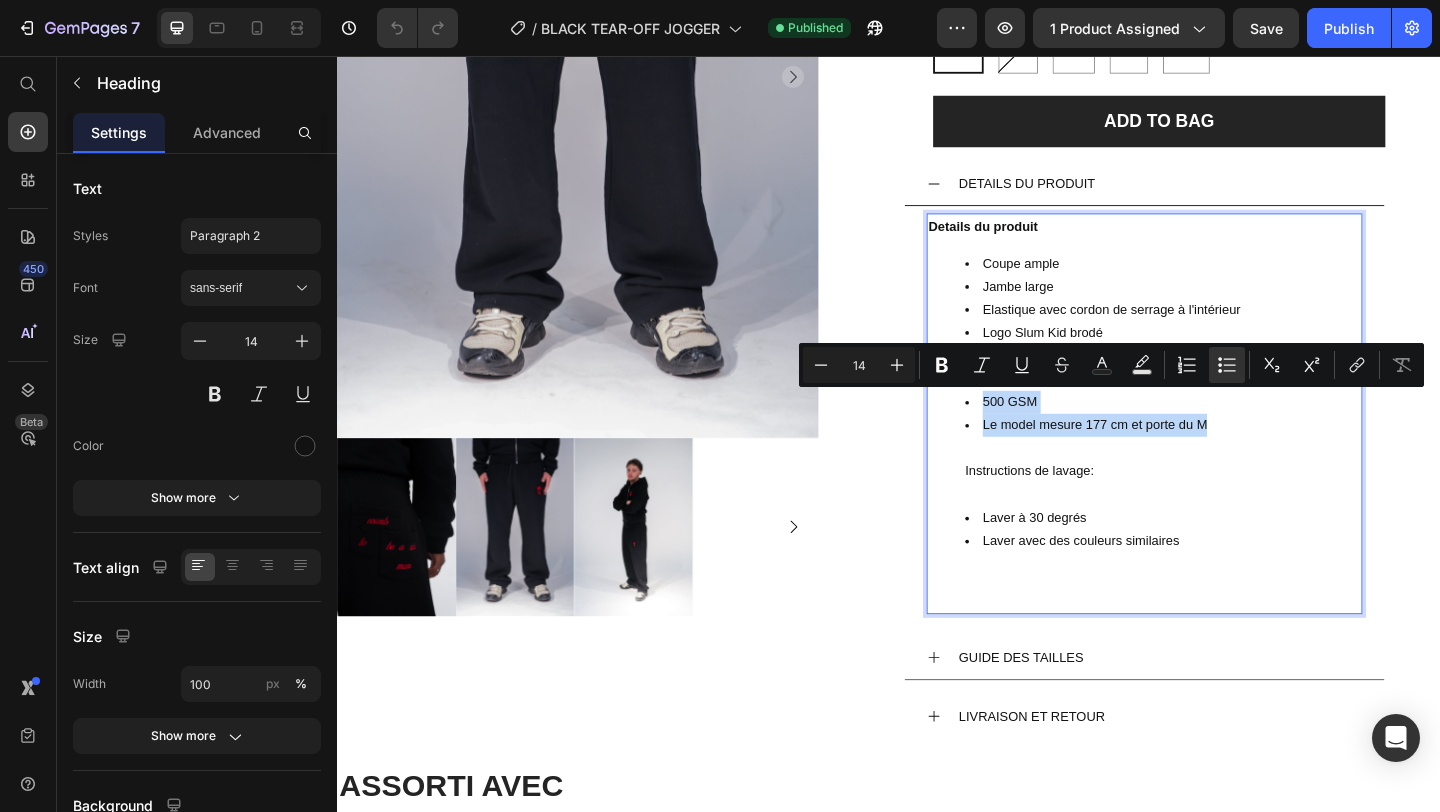 copy on "500 GSM Le model mesure 177 cm et porte du M" 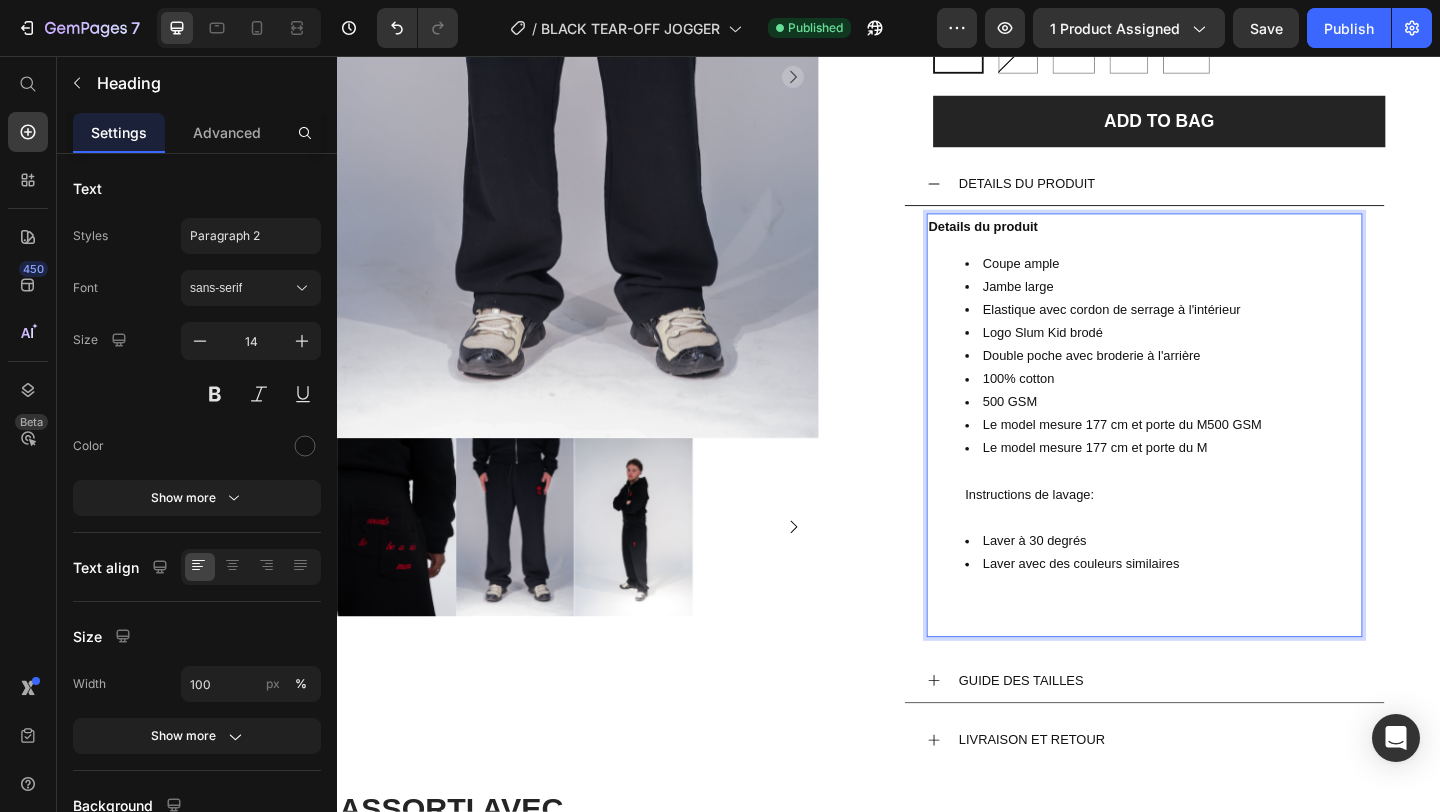 click on "Le model mesure 177 cm et porte du M500 GSM" at bounding box center (1235, 457) 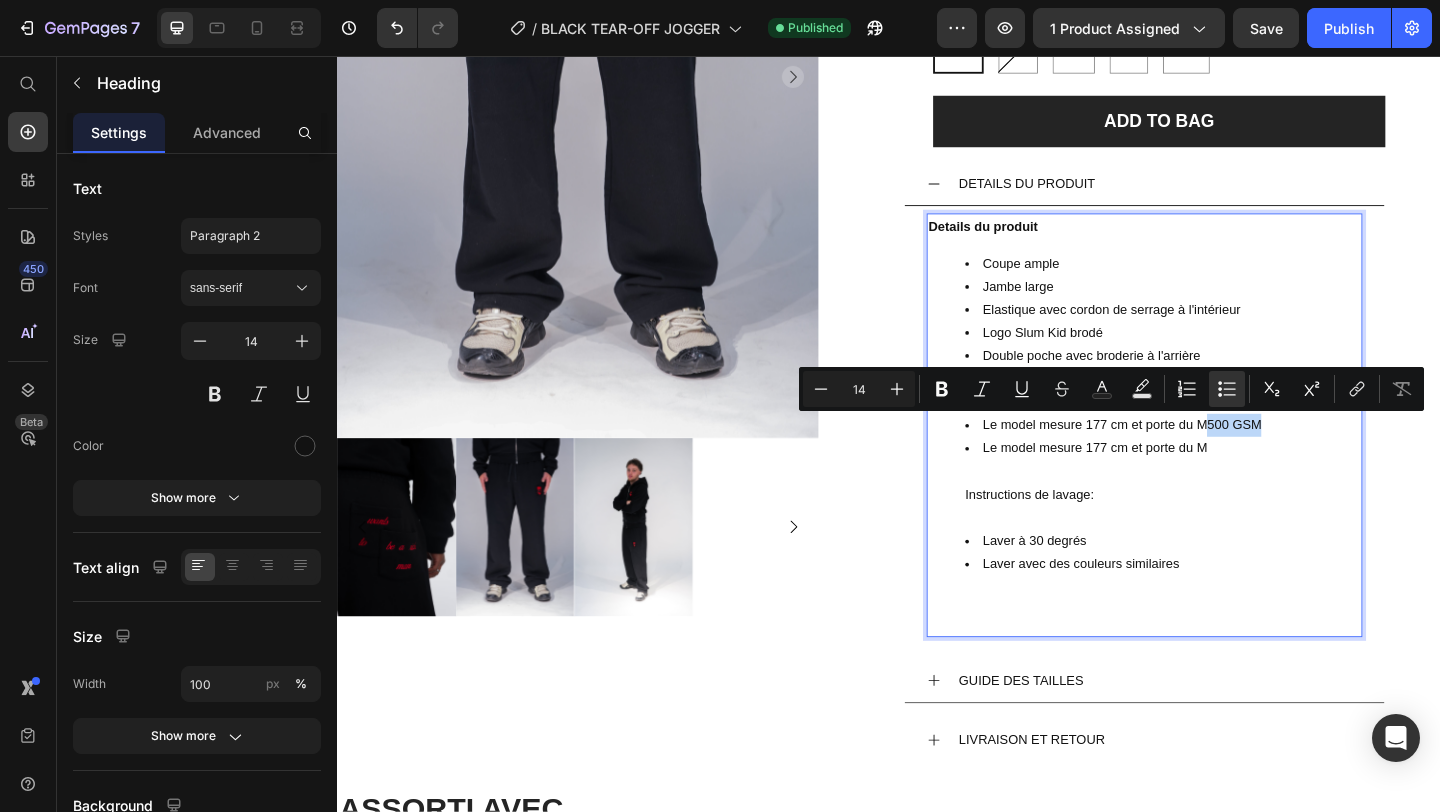 drag, startPoint x: 1274, startPoint y: 457, endPoint x: 1334, endPoint y: 462, distance: 60.207973 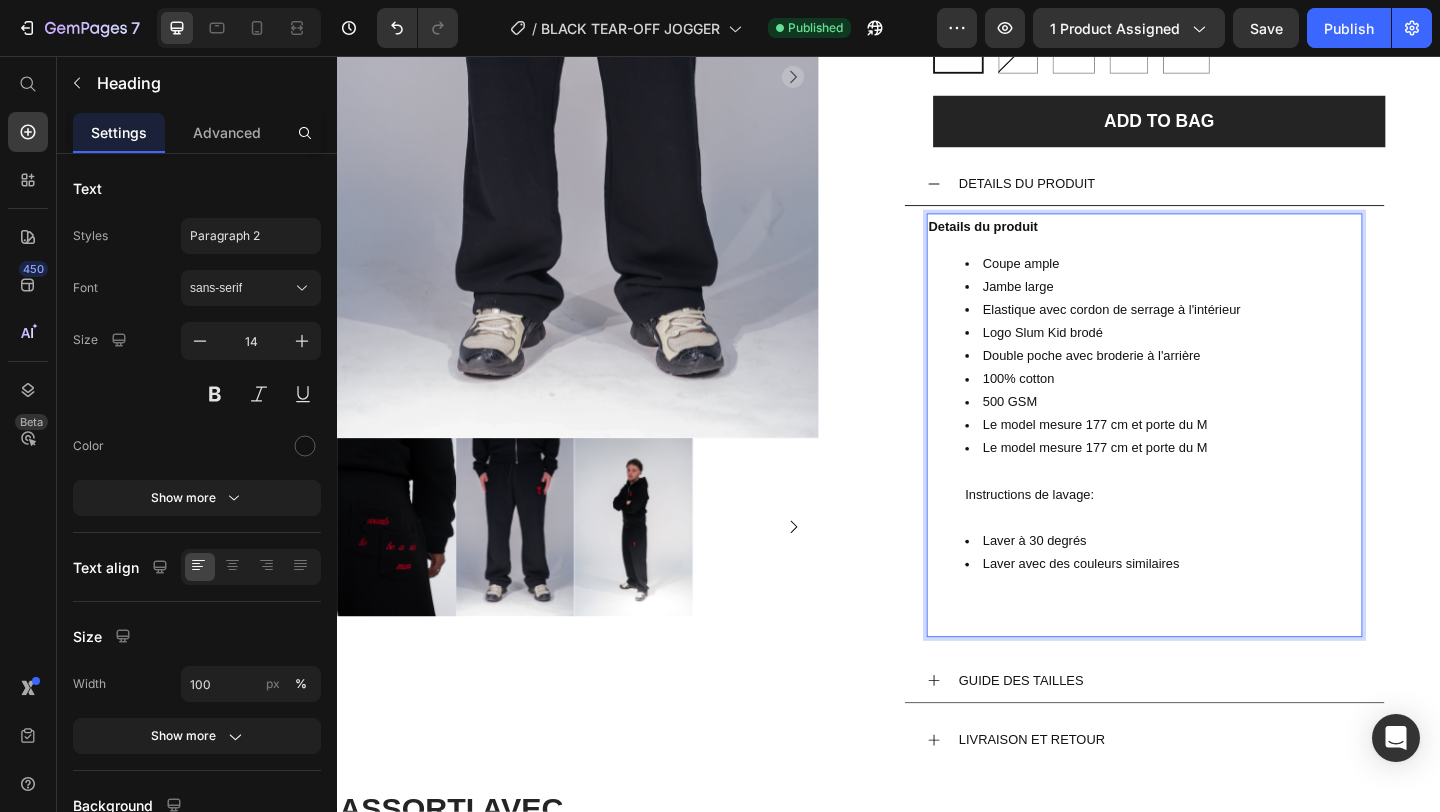 click on "Le model mesure 177 cm et porte du M" at bounding box center [1235, 457] 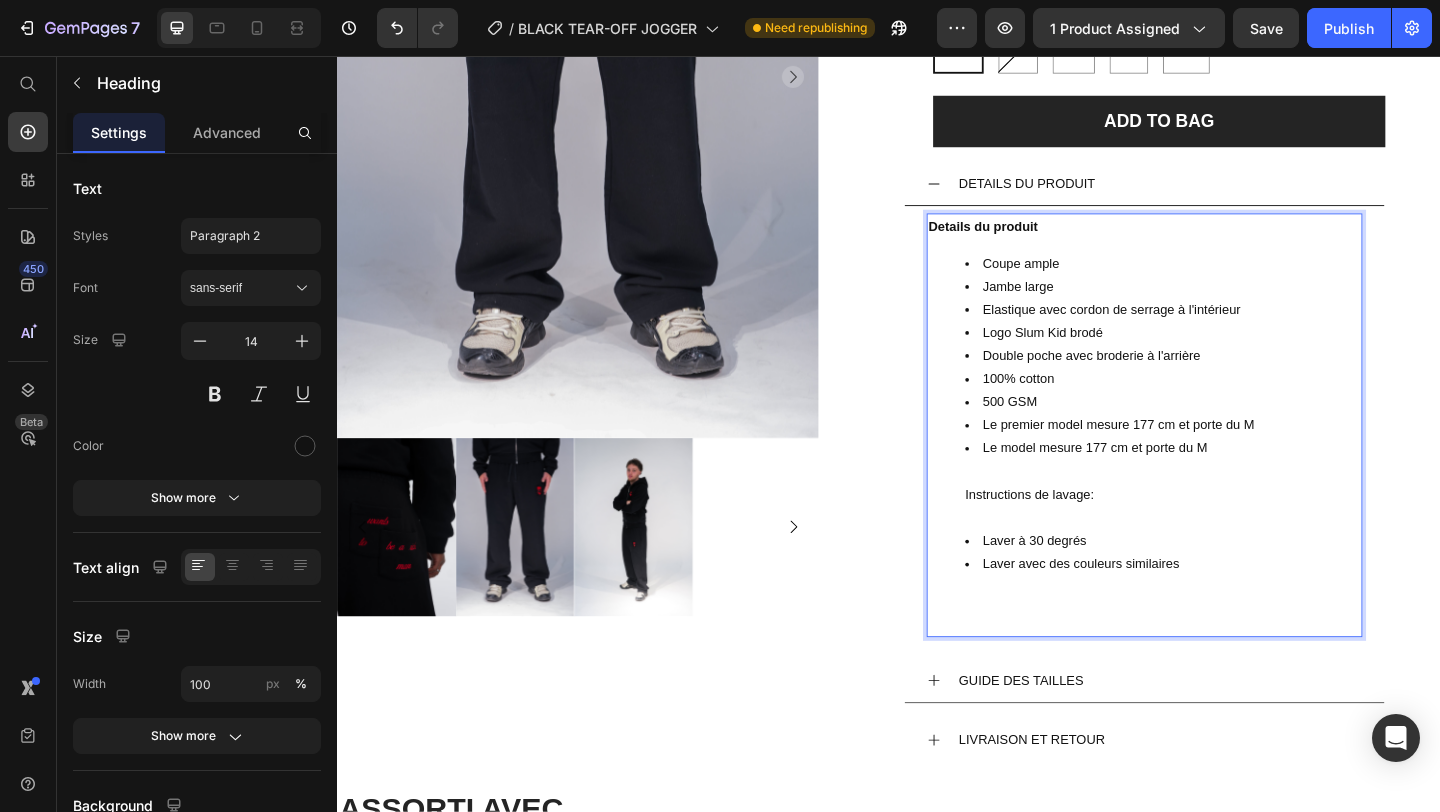 click on "Le model mesure 177 cm et porte du M Instructions de lavage:" at bounding box center [1235, 520] 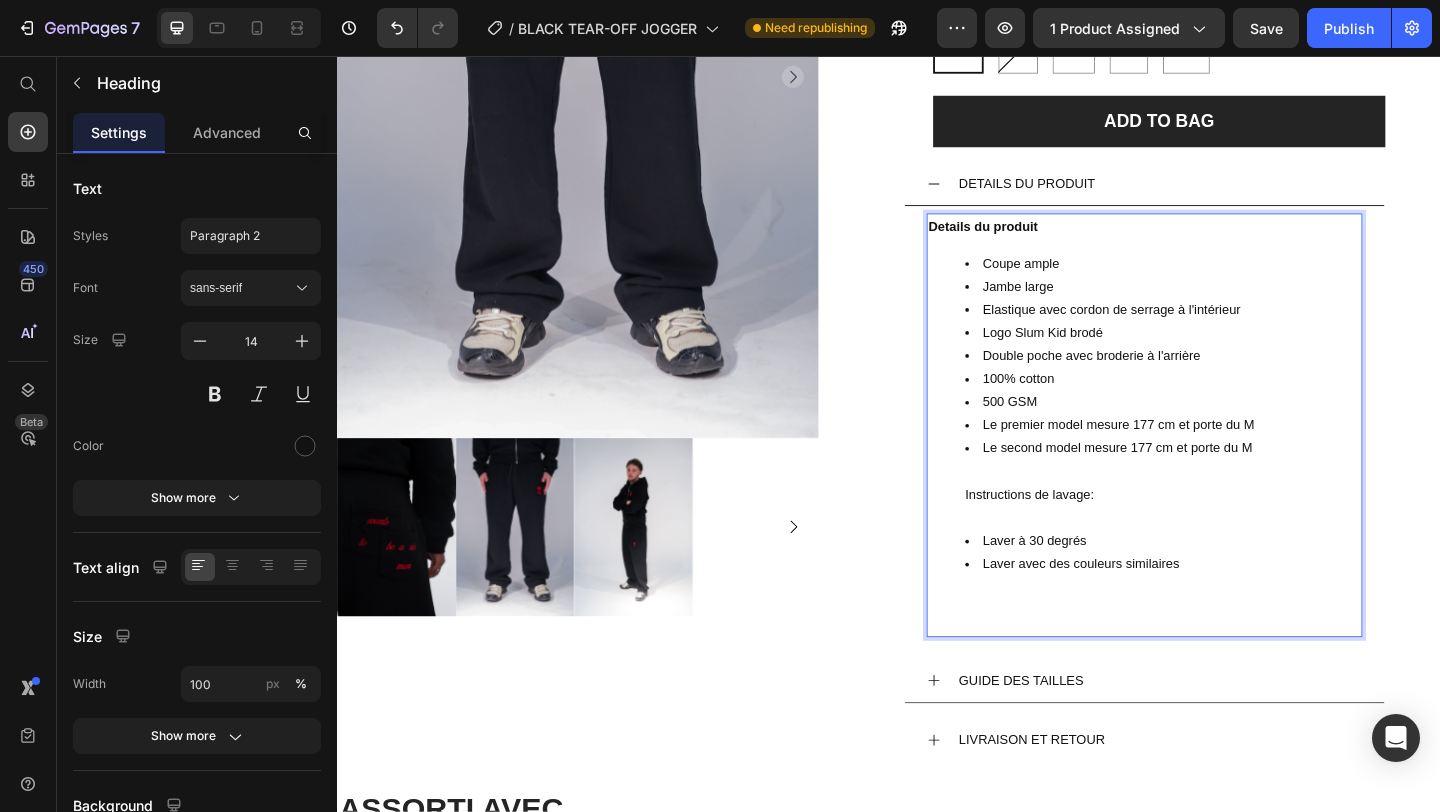 click on "Le second model mesure 177 cm et porte du M Instructions de lavage:" at bounding box center [1235, 520] 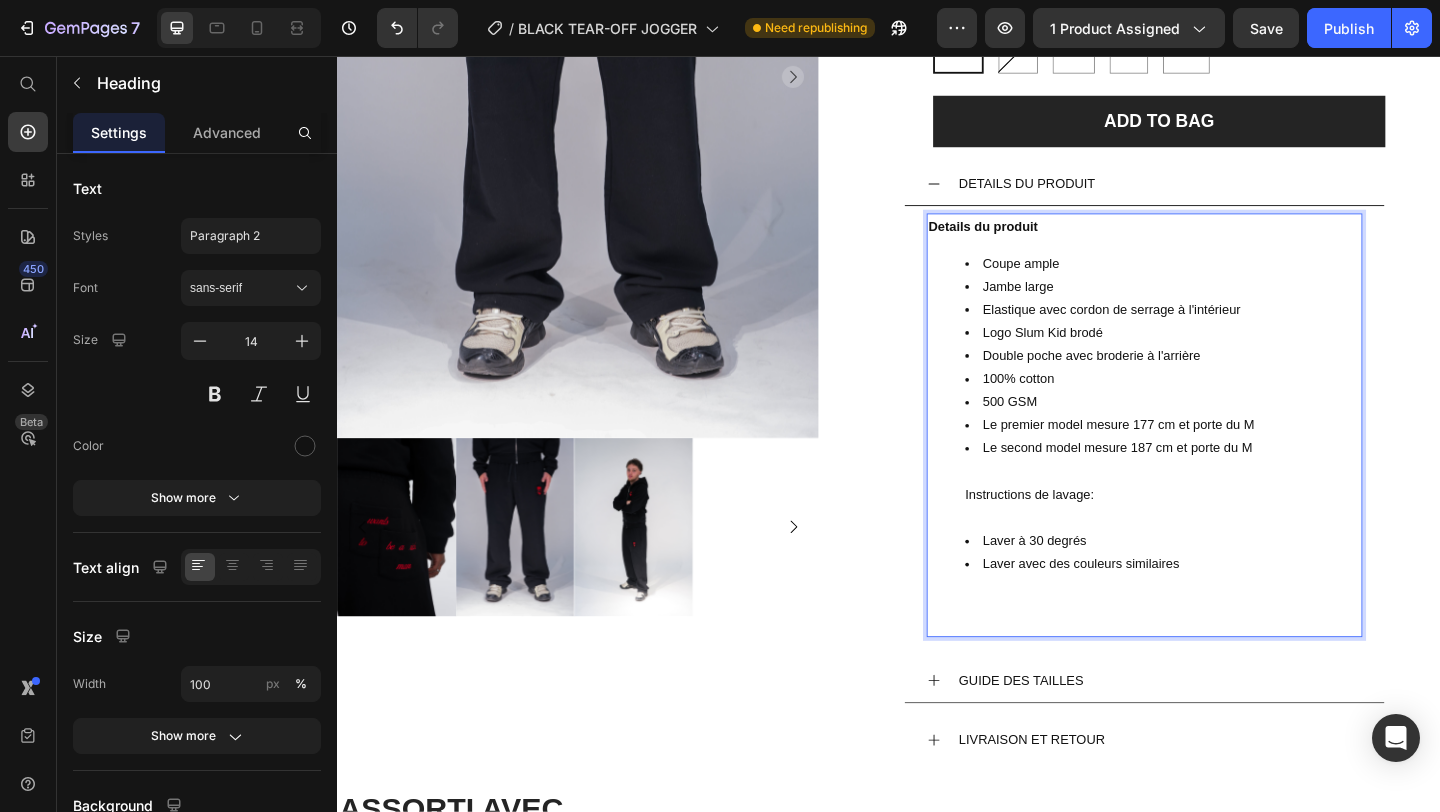 click on "Le second model mesure 187 cm et porte du M Instructions de lavage:" at bounding box center [1235, 520] 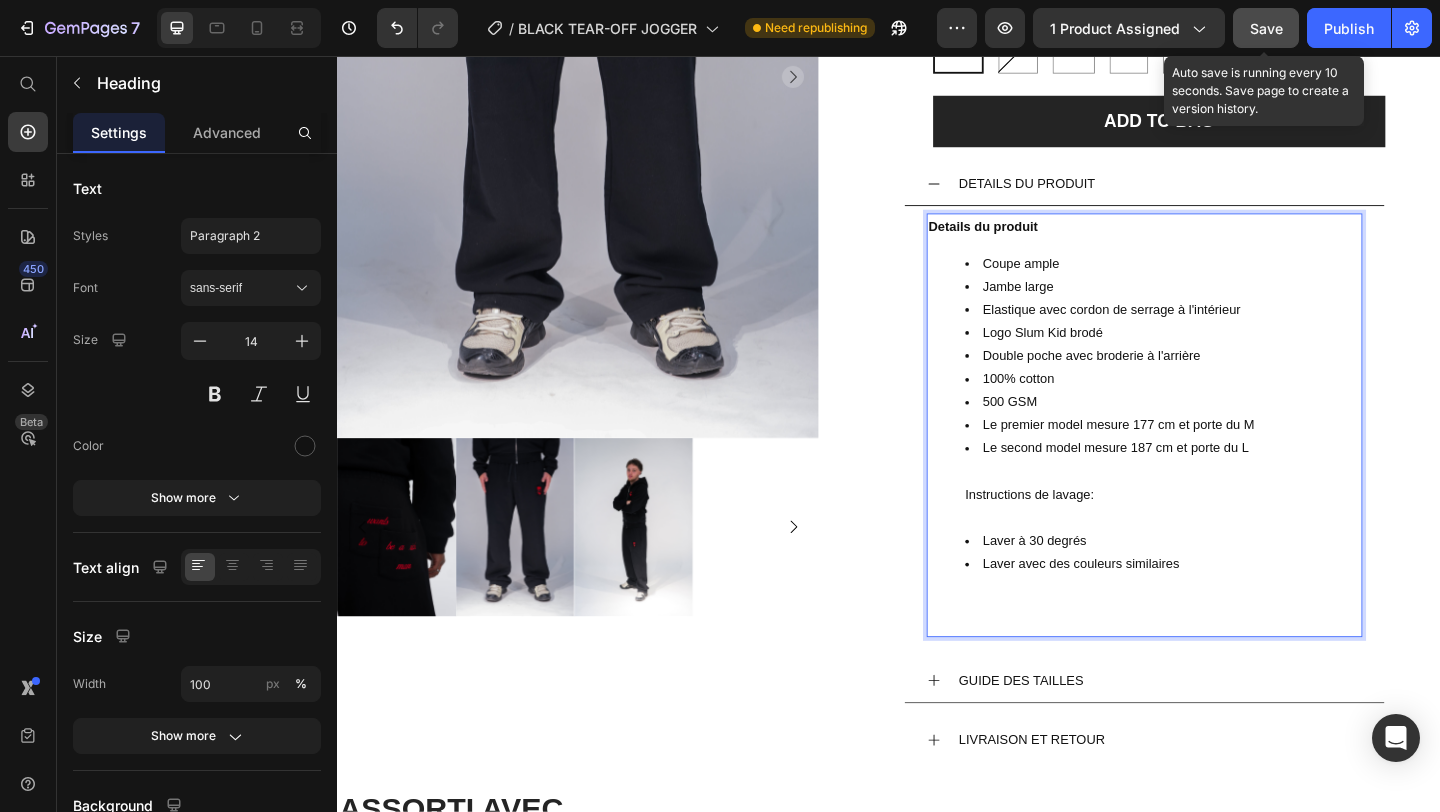click on "Save" at bounding box center [1266, 28] 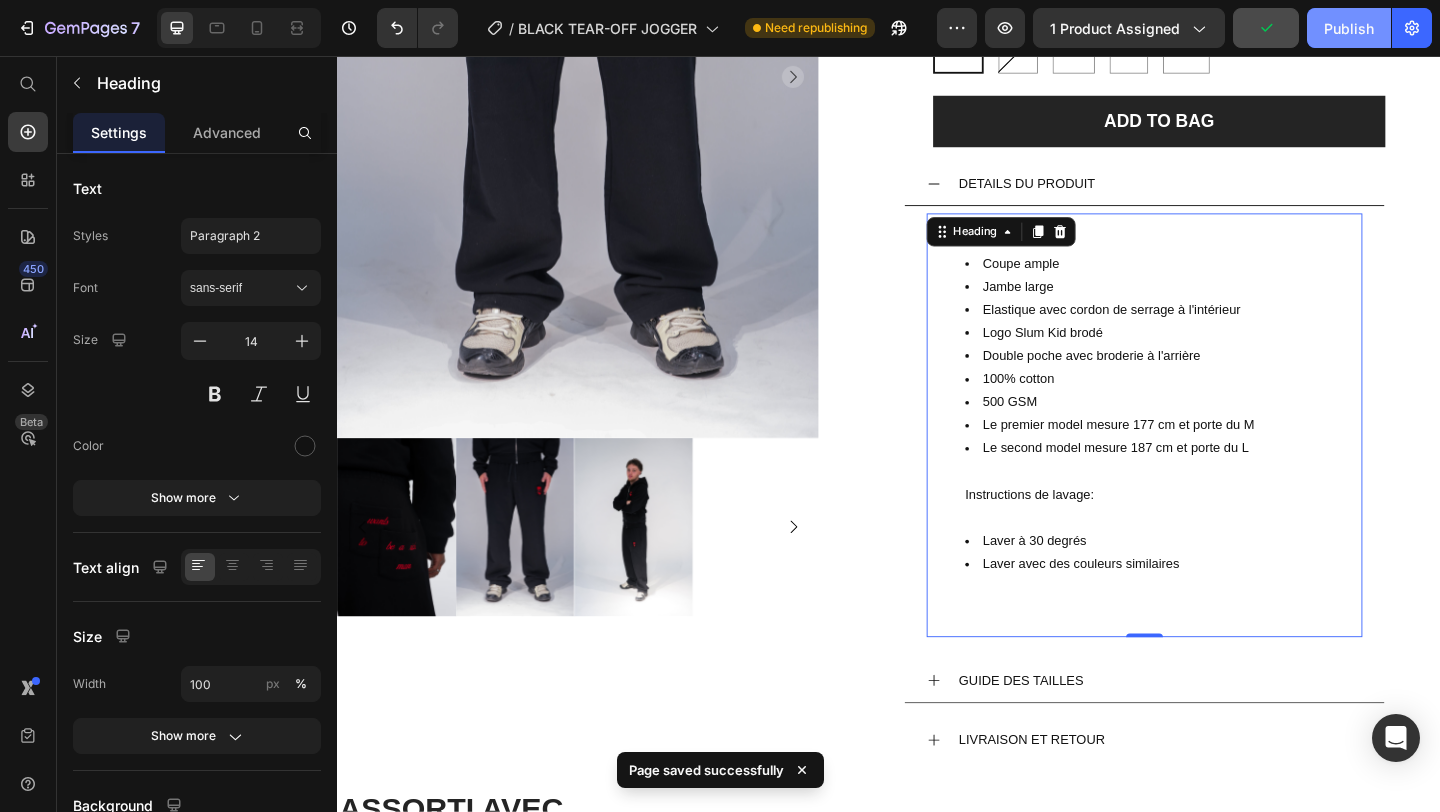 click on "Publish" at bounding box center [1349, 28] 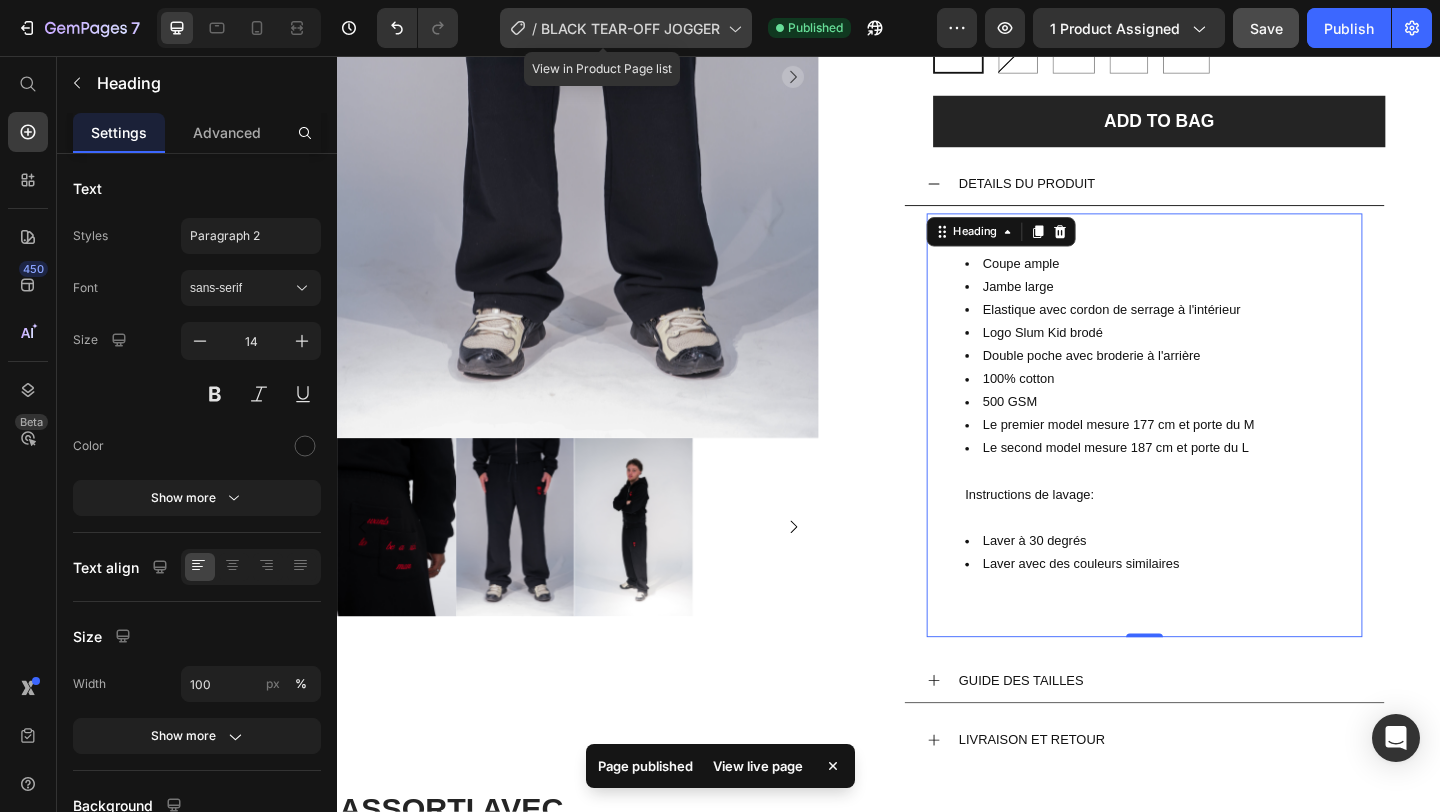 click on "BLACK TEAR-OFF JOGGER" at bounding box center (630, 28) 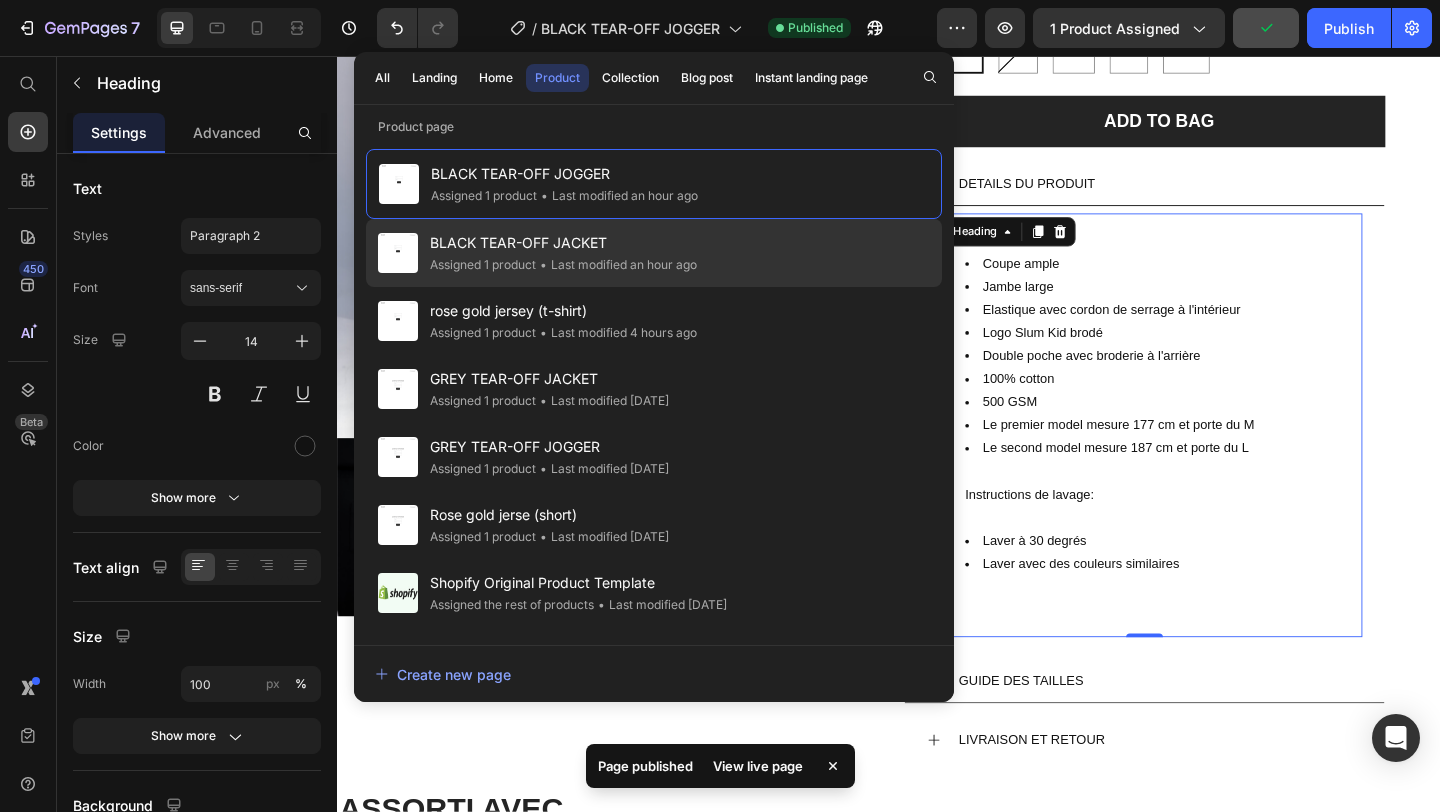 click on "BLACK TEAR-OFF JACKET" at bounding box center [563, 243] 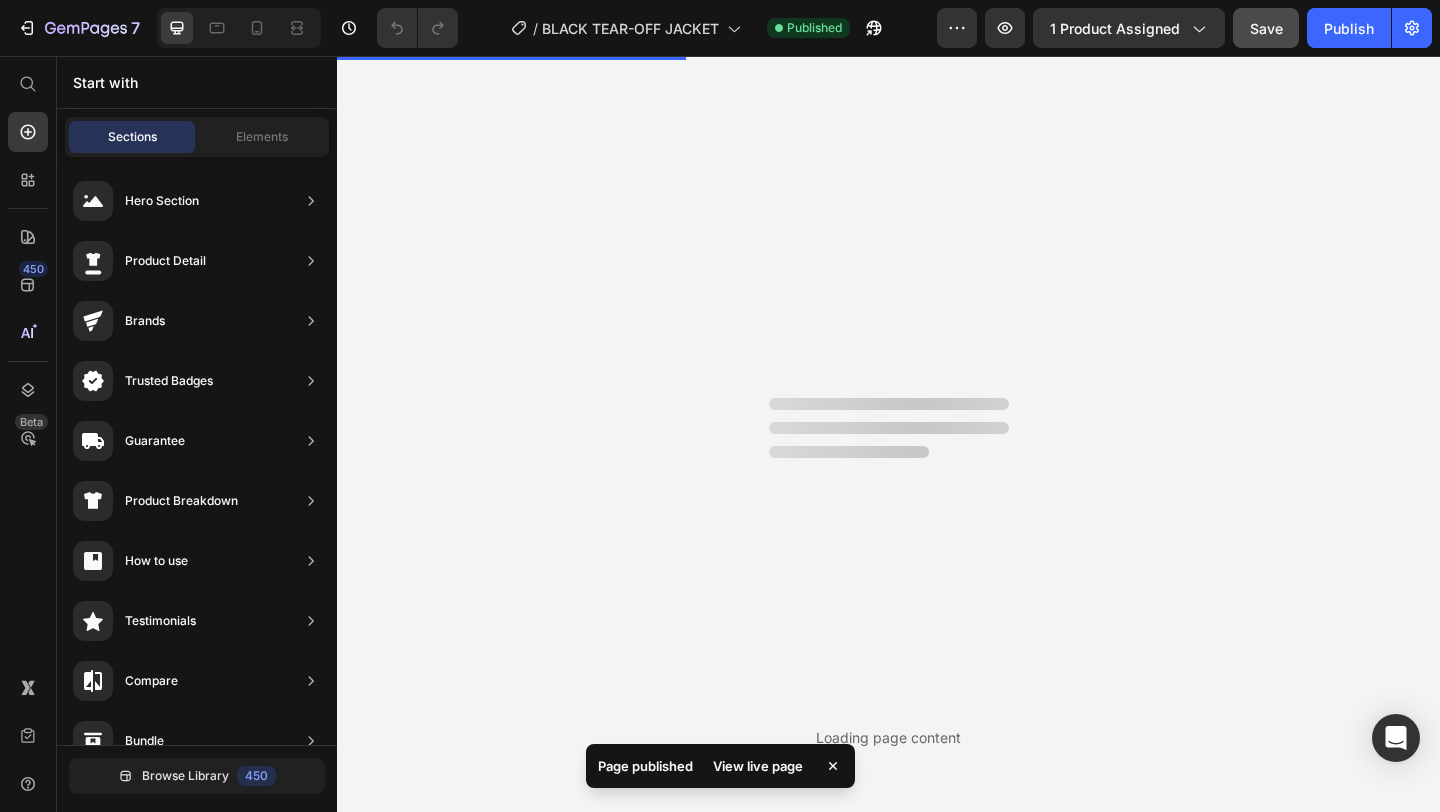 scroll, scrollTop: 0, scrollLeft: 0, axis: both 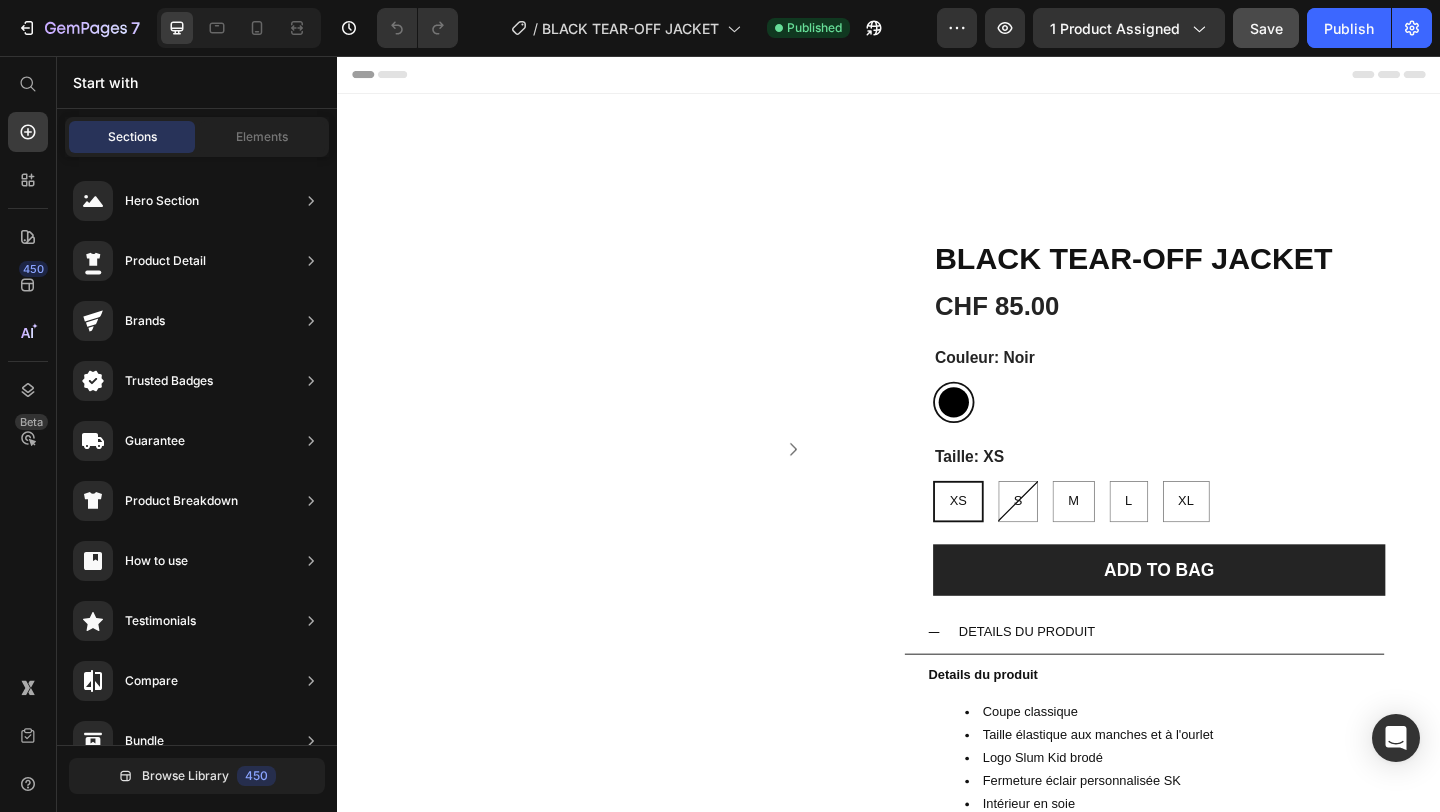 radio on "false" 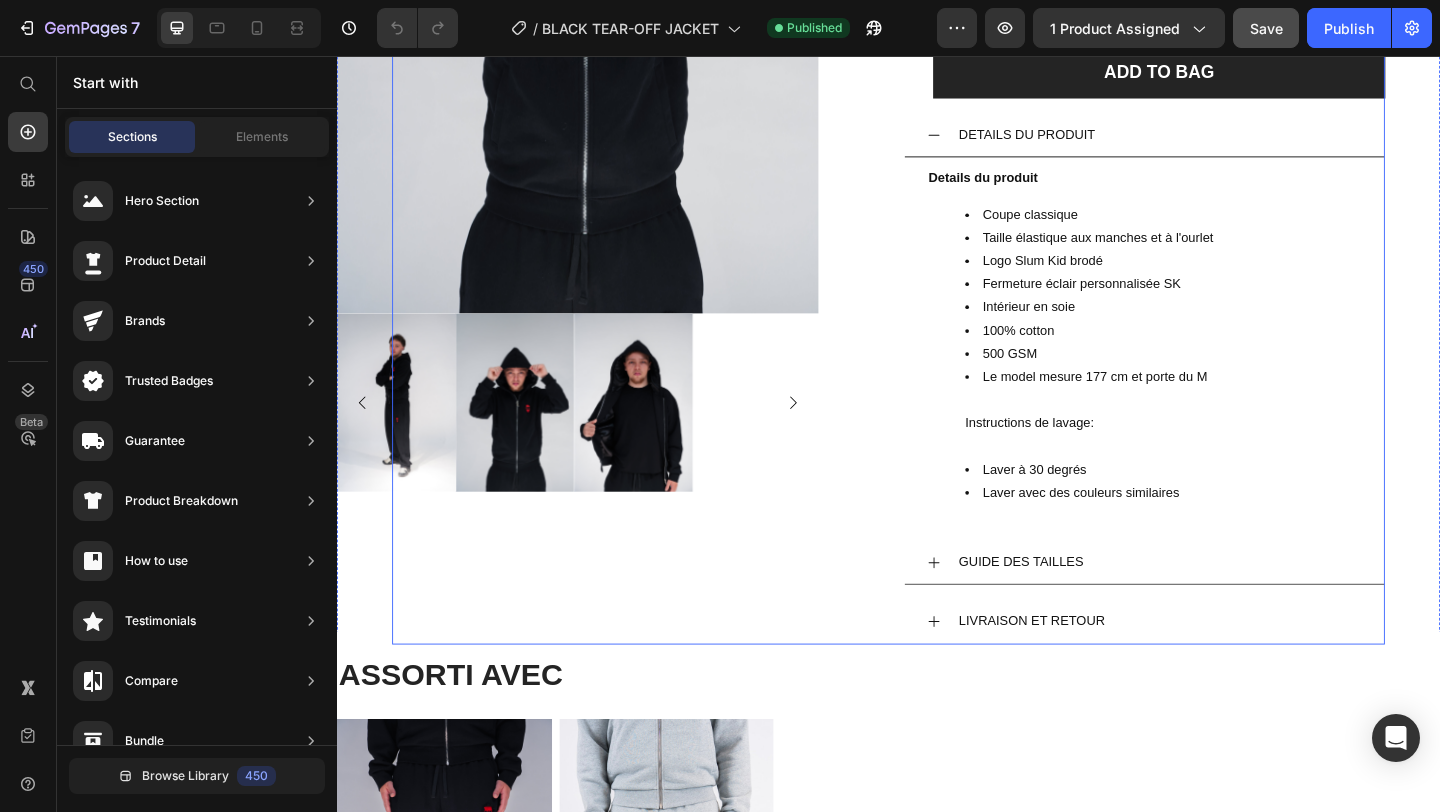 scroll, scrollTop: 544, scrollLeft: 0, axis: vertical 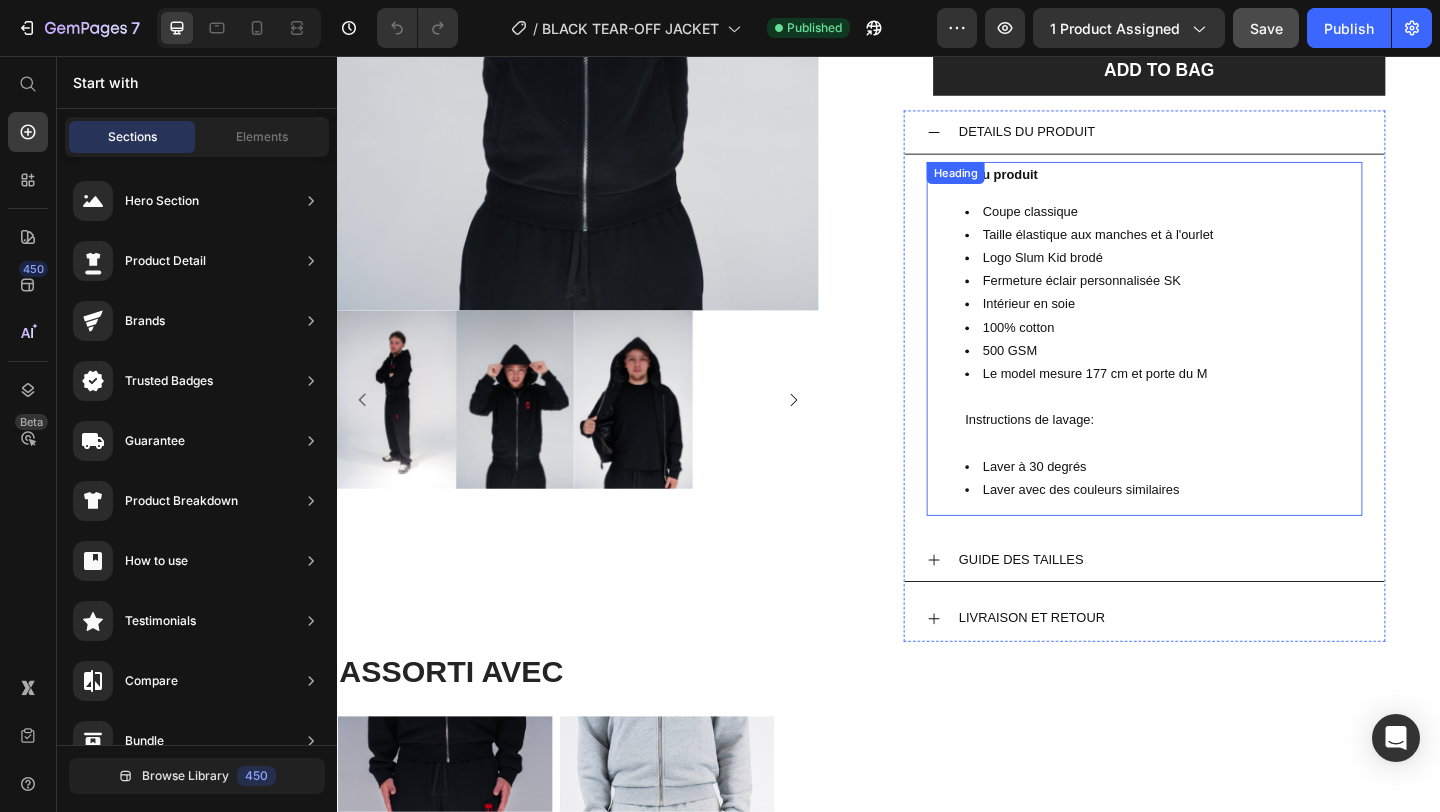 click on "Le model mesure 177 cm et porte du M Instructions de lavage:" at bounding box center [1235, 439] 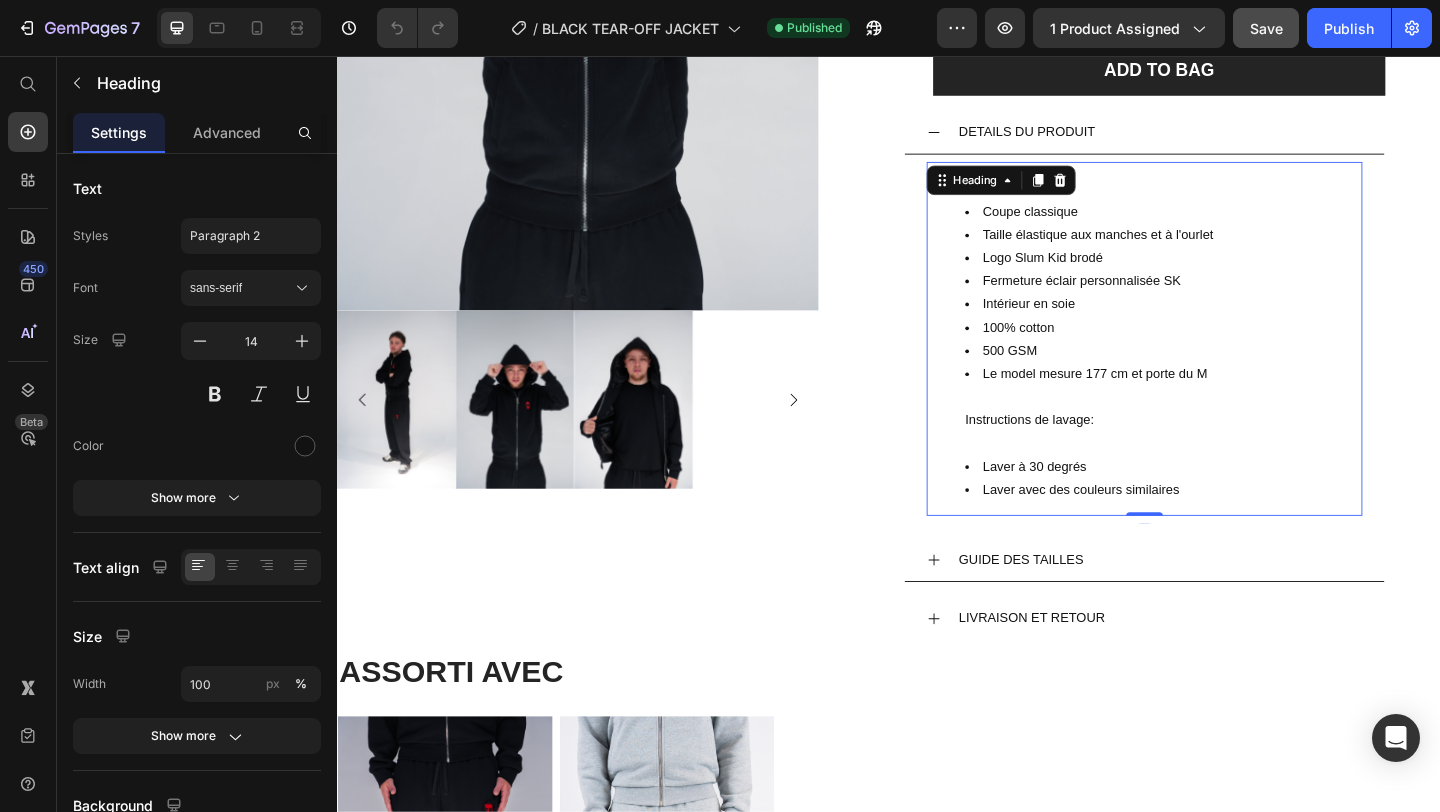 click on "Le model mesure 177 cm et porte du M Instructions de lavage:" at bounding box center [1235, 439] 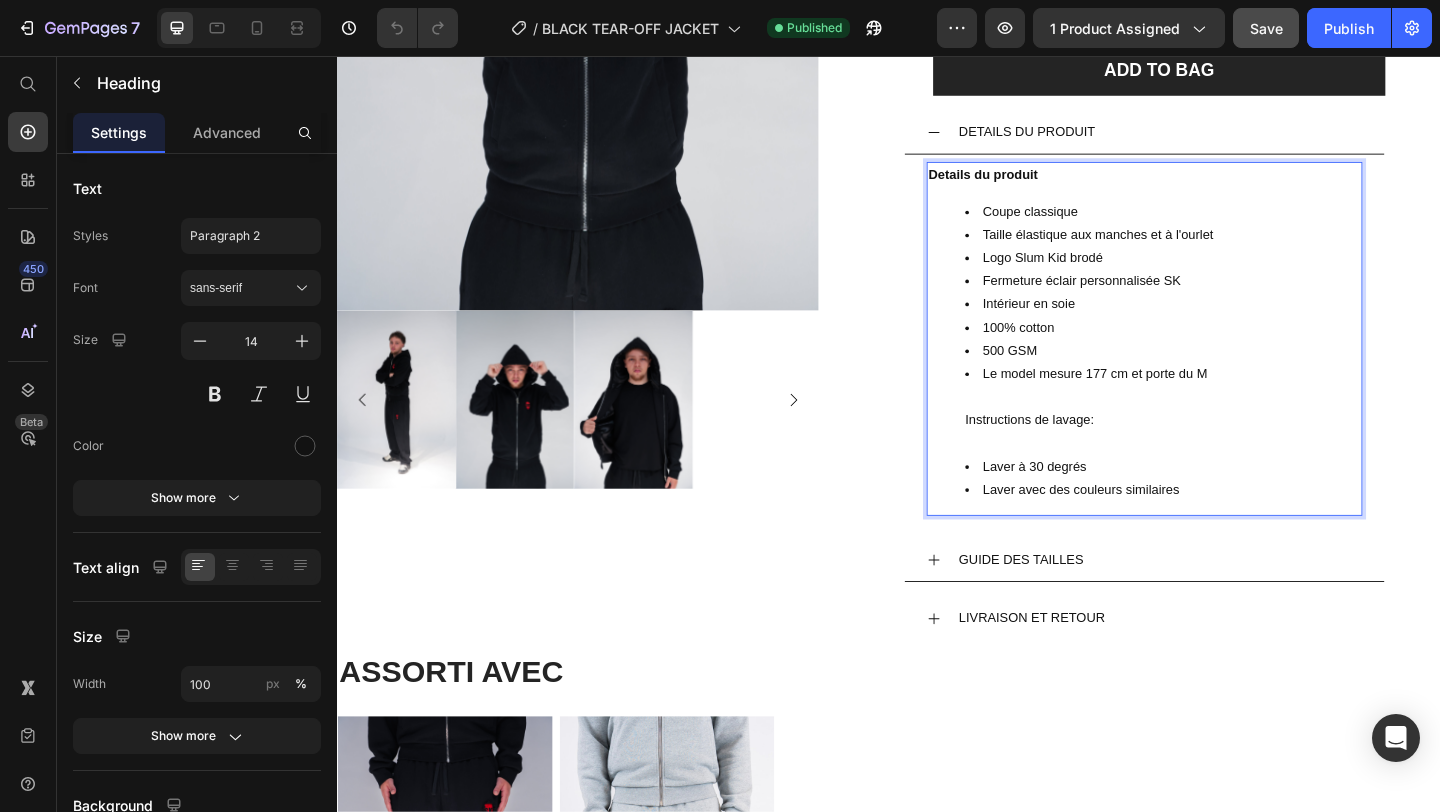 click on "Le model mesure 177 cm et porte du M Instructions de lavage:" at bounding box center [1235, 439] 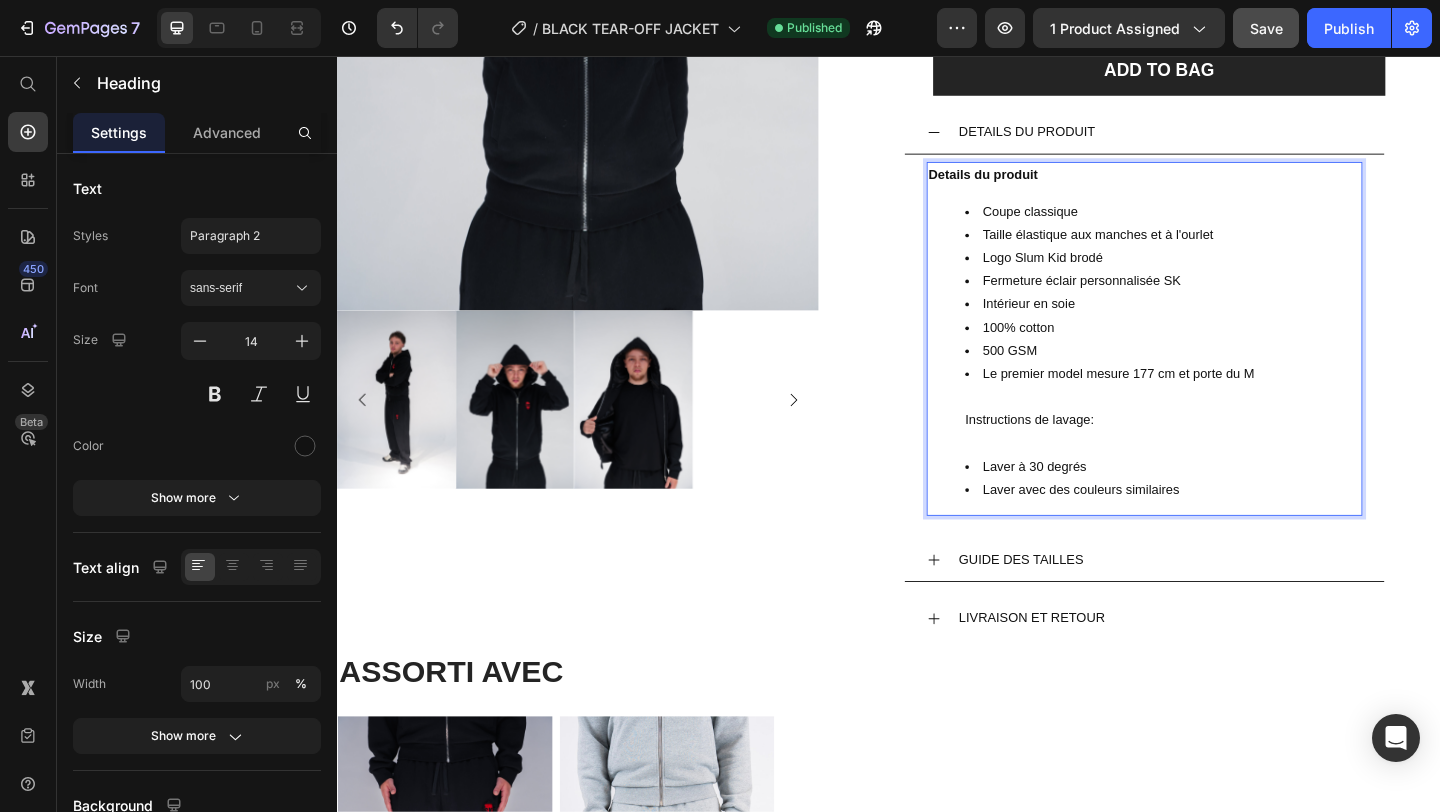 click on "Le premier model mesure 177 cm et porte du M Instructions de lavage:" at bounding box center [1235, 439] 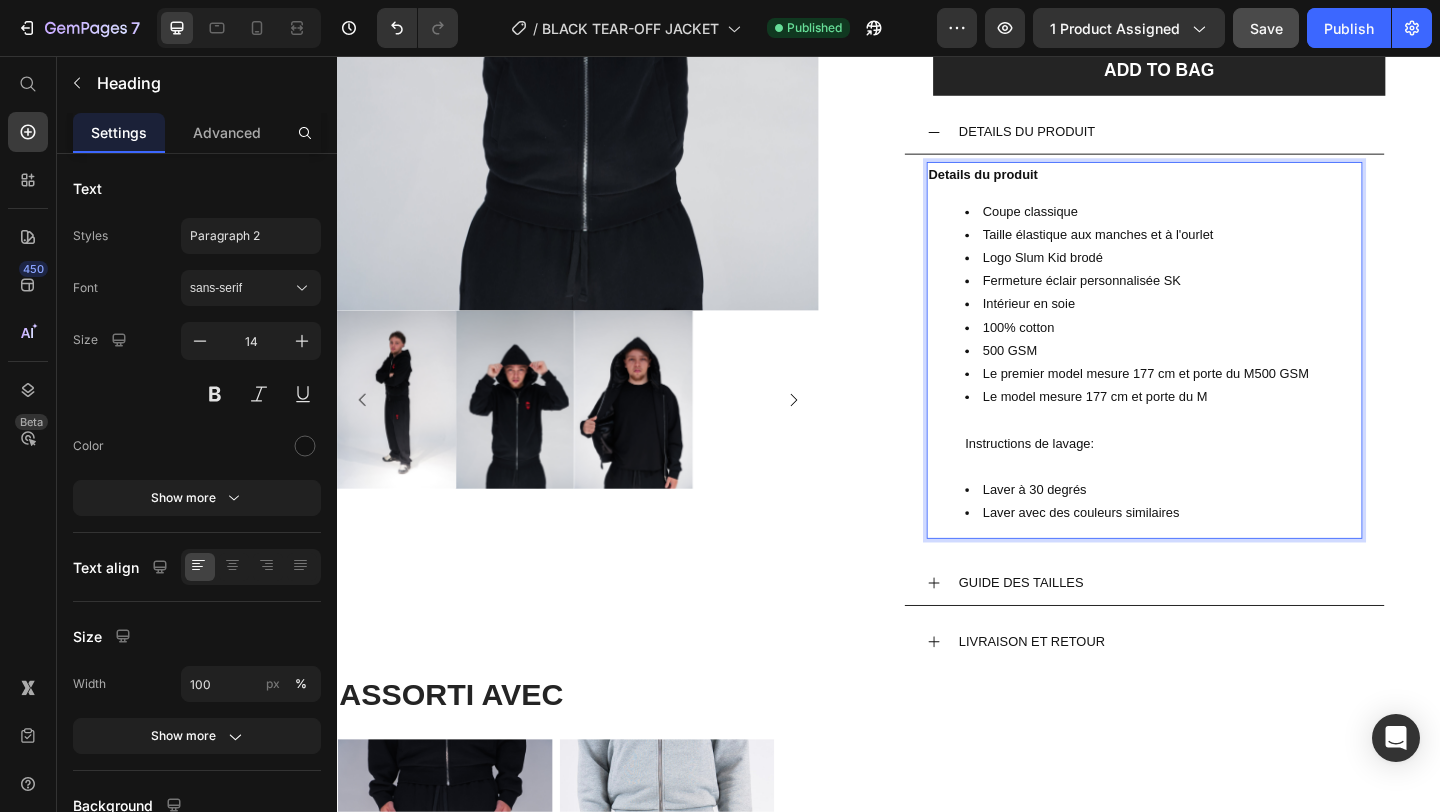 click on "Le premier model mesure 177 cm et porte du M500 GSM" at bounding box center (1235, 401) 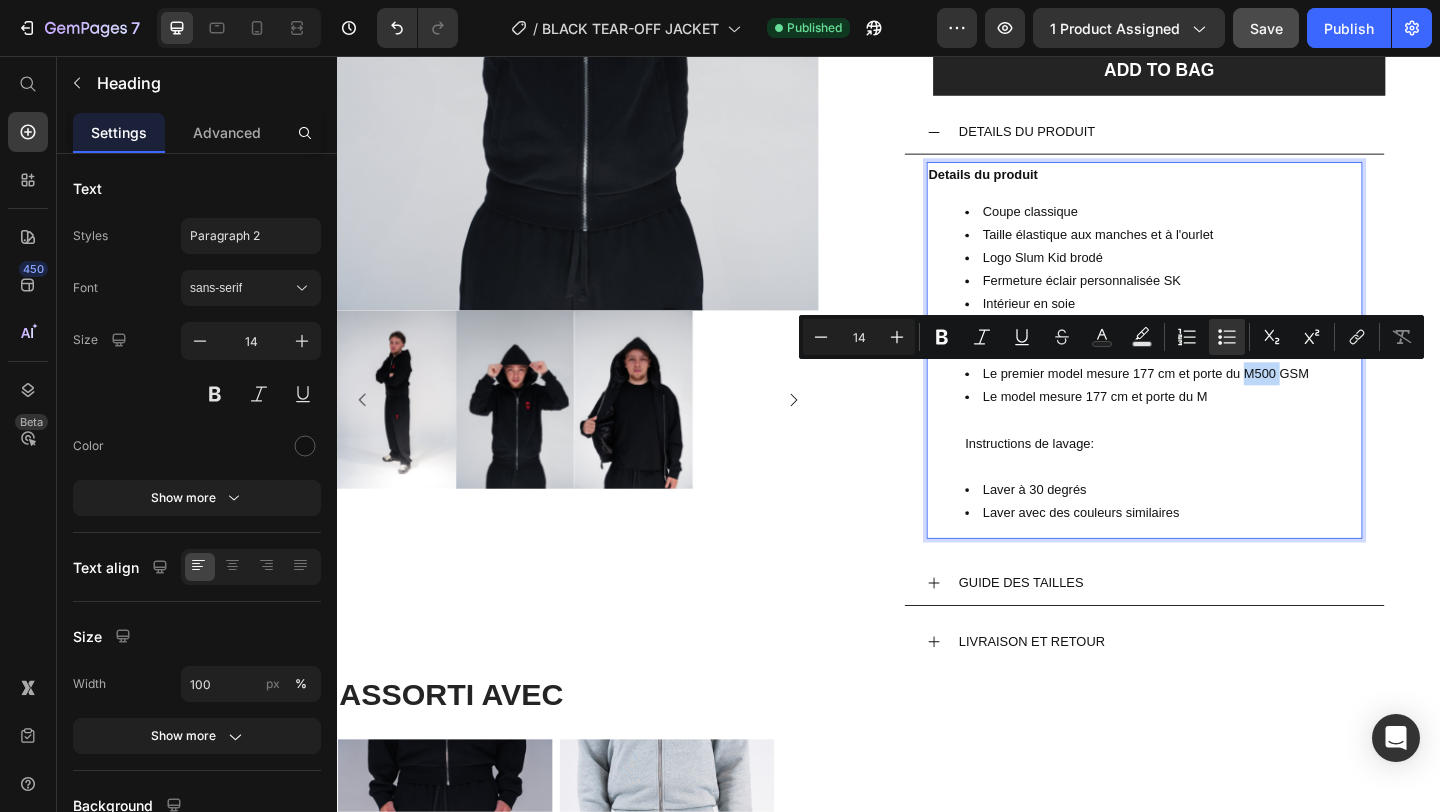 drag, startPoint x: 1329, startPoint y: 399, endPoint x: 1349, endPoint y: 399, distance: 20 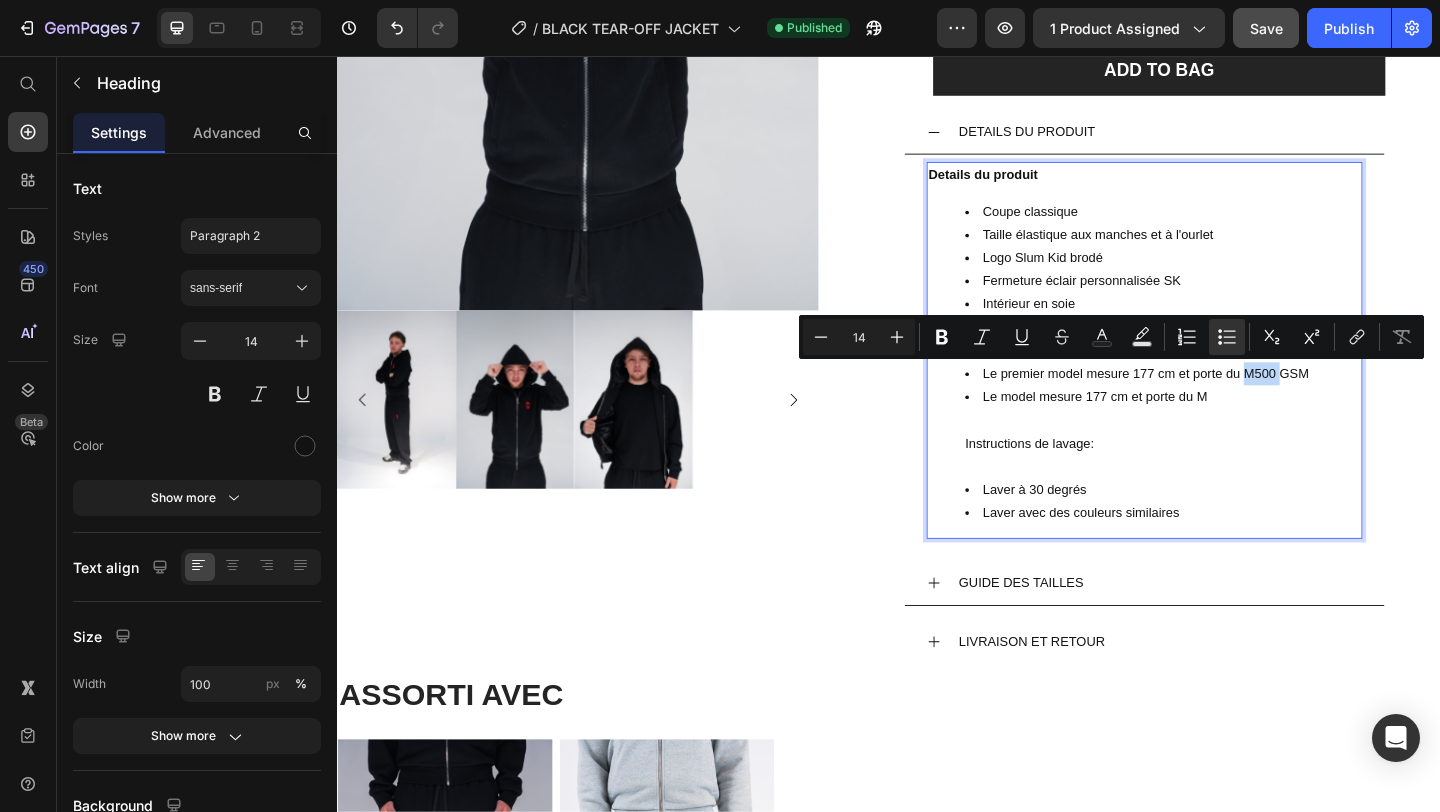 click on "Le premier model mesure 177 cm et porte du M500 GSM" at bounding box center (1235, 401) 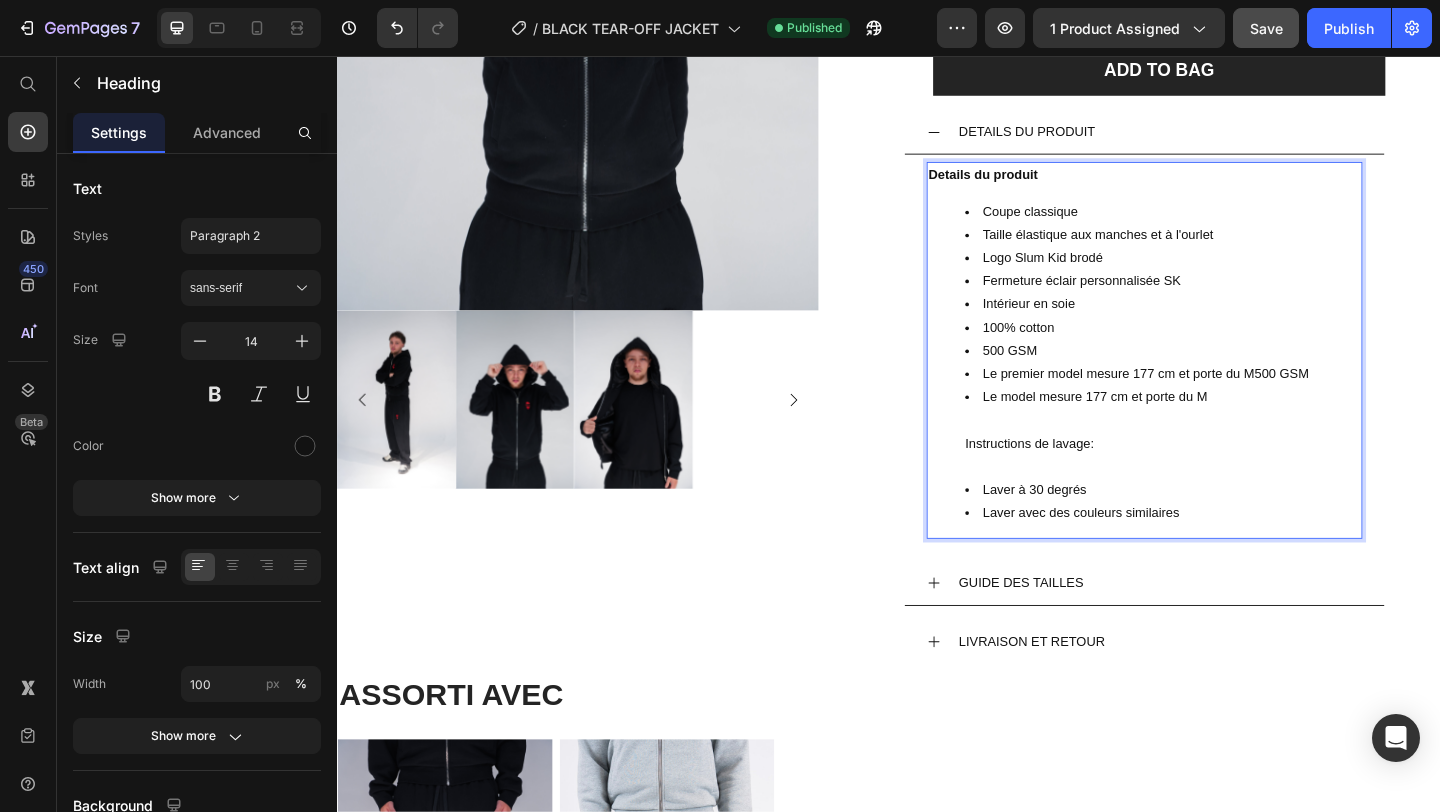 click on "Le premier model mesure 177 cm et porte du M500 GSM" at bounding box center [1235, 401] 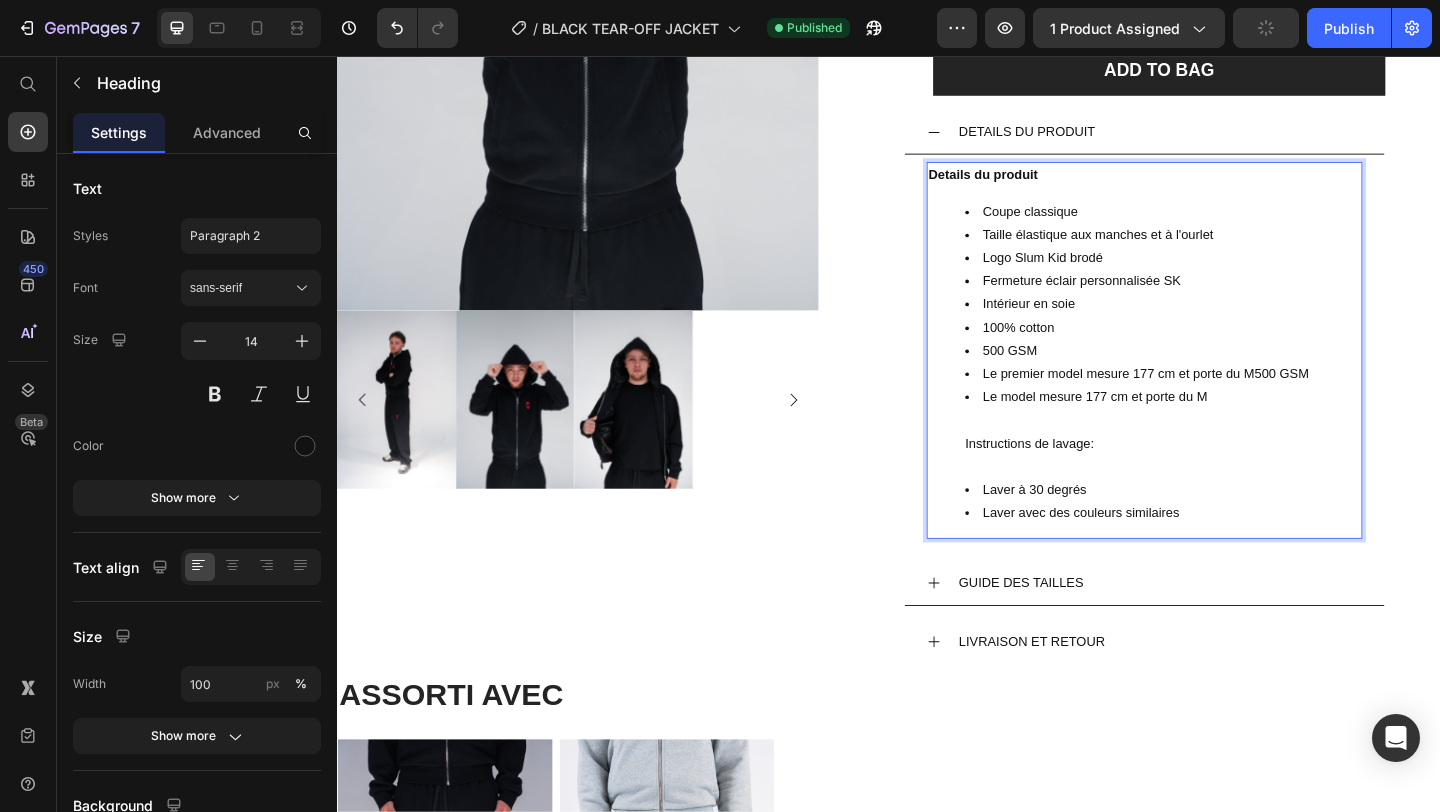 click on "Le premier model mesure 177 cm et porte du M500 GSM" at bounding box center [1235, 401] 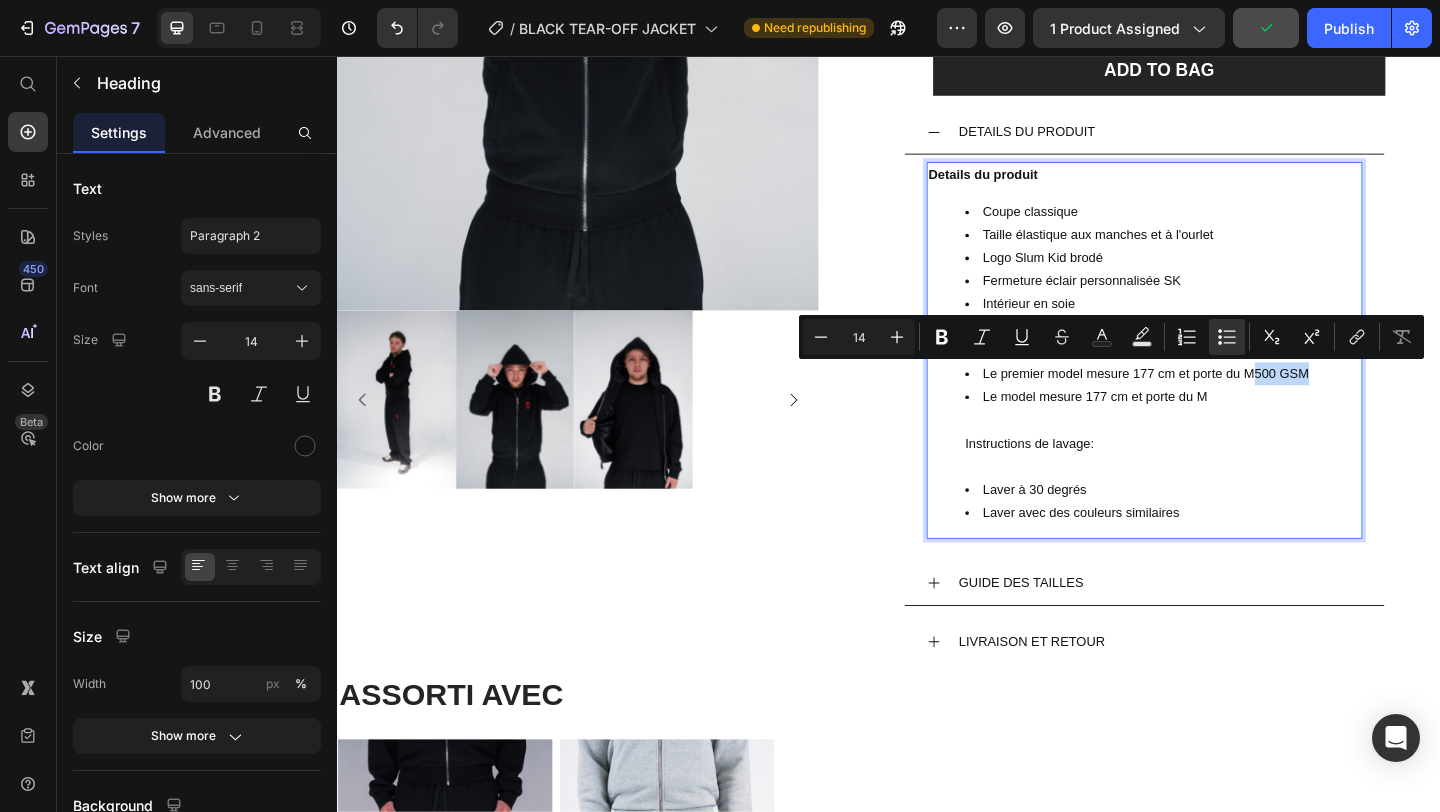 drag, startPoint x: 1384, startPoint y: 399, endPoint x: 1326, endPoint y: 399, distance: 58 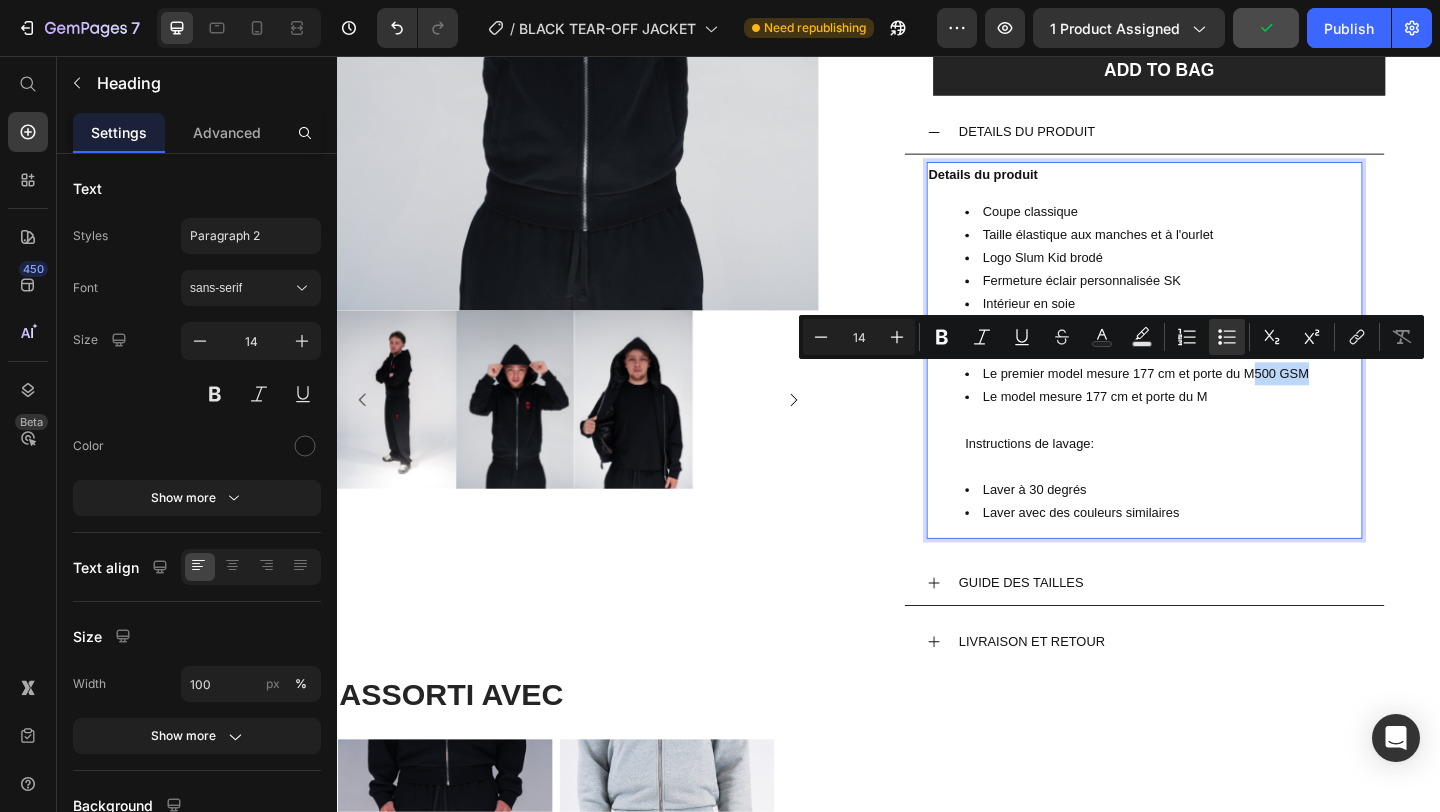 click on "Le premier model mesure 177 cm et porte du M500 GSM" at bounding box center (1235, 401) 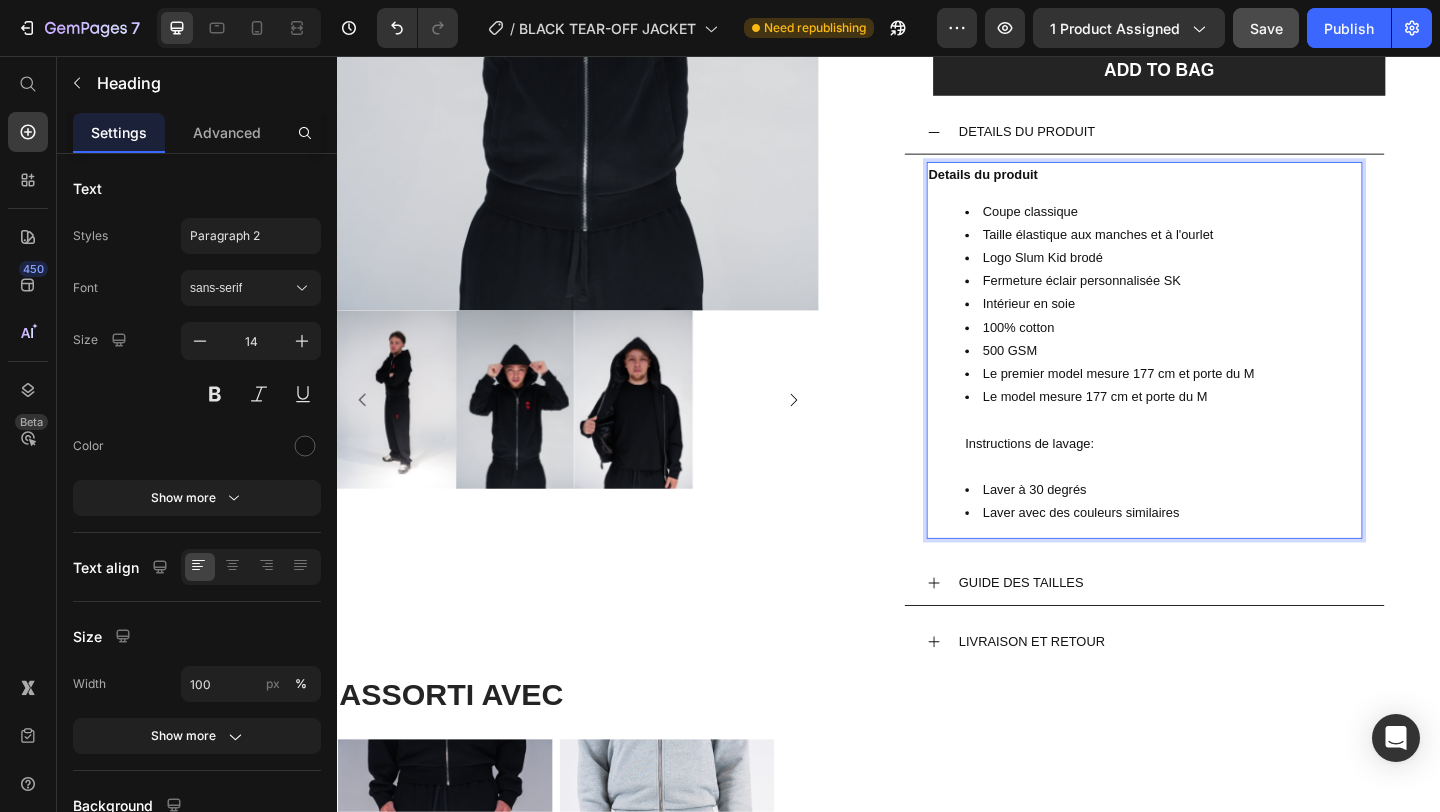 click on "Le model mesure 177 cm et porte du M Instructions de lavage:" at bounding box center [1235, 464] 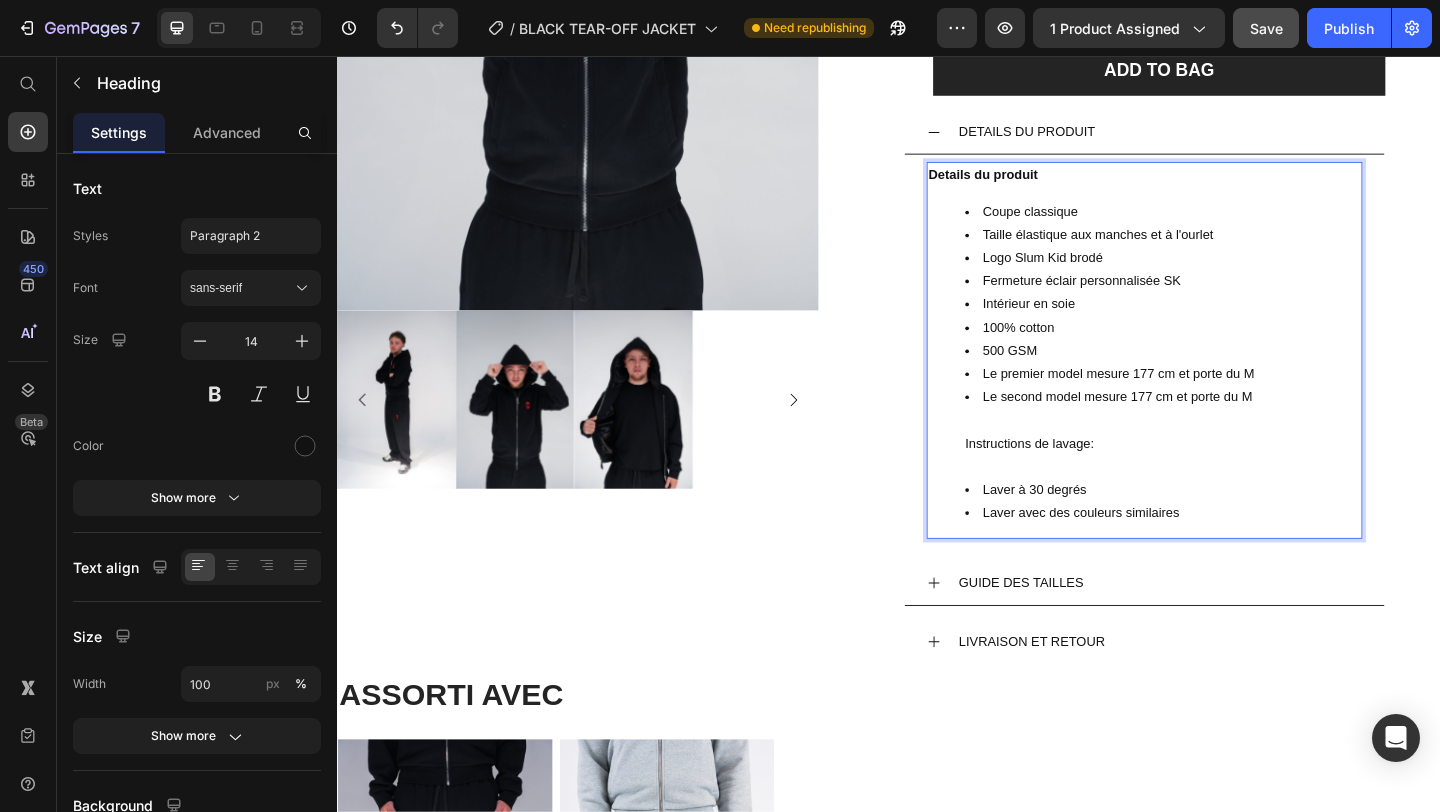 click on "Le second model mesure 177 cm et porte du M Instructions de lavage:" at bounding box center [1235, 464] 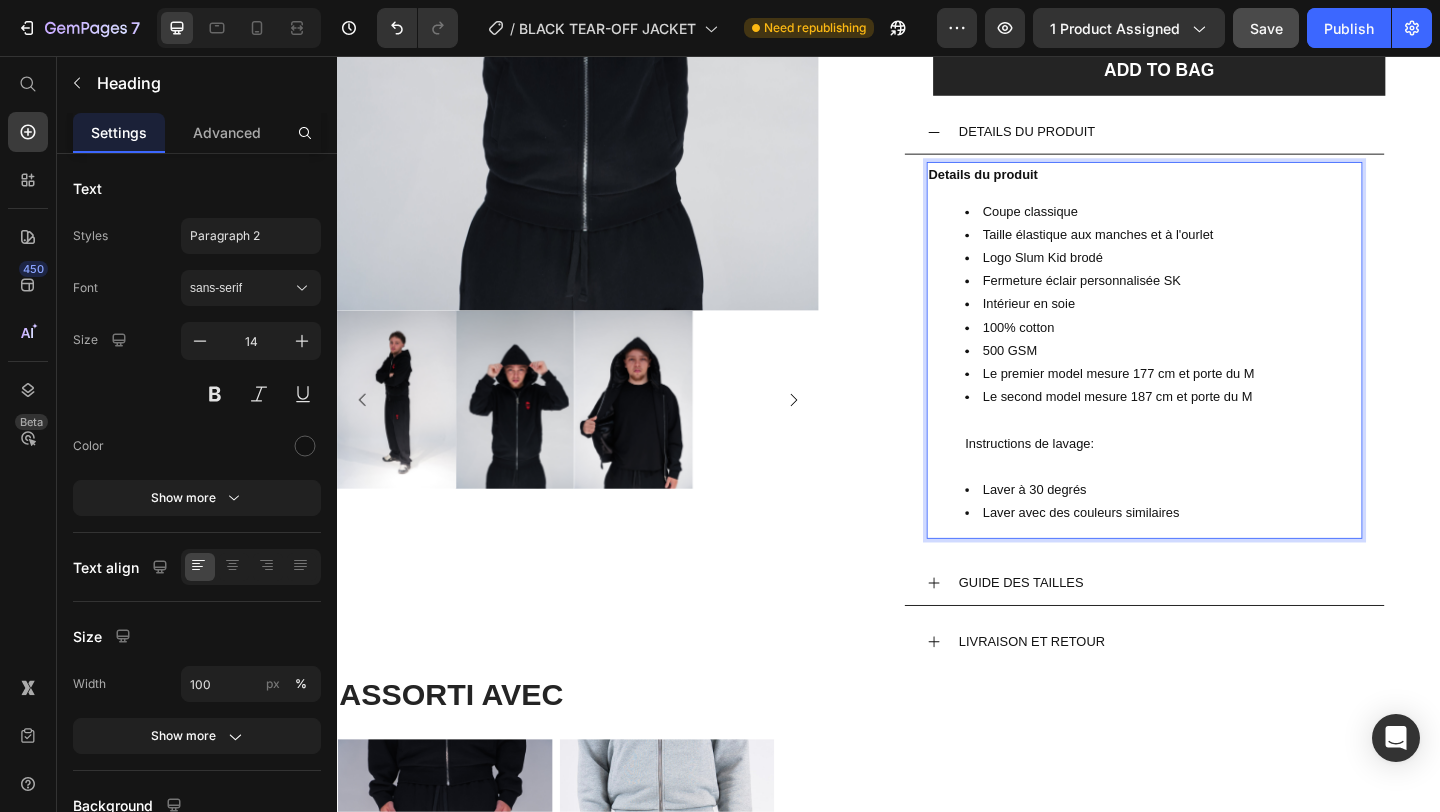 click on "Le second model mesure 187 cm et porte du M Instructions de lavage:" at bounding box center (1235, 464) 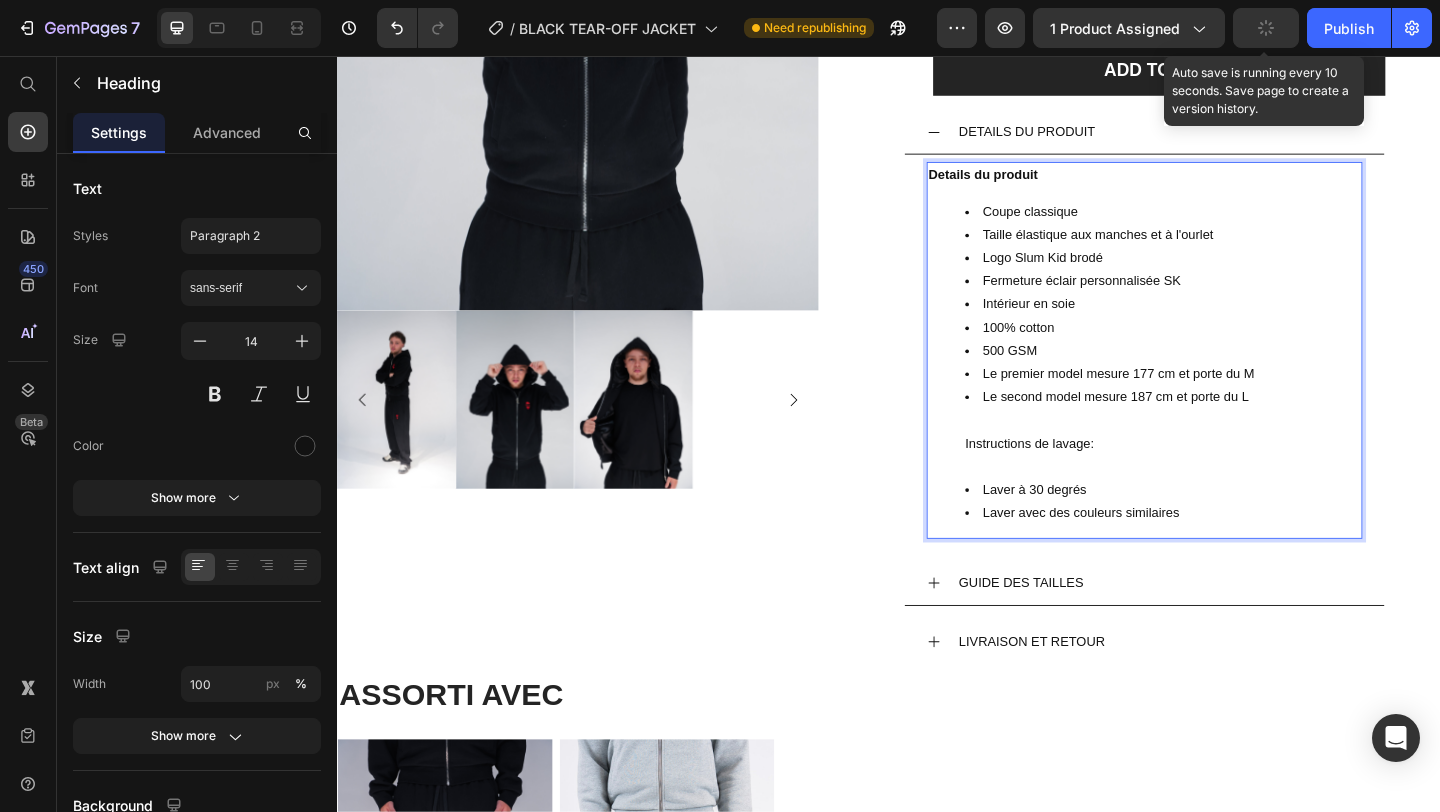 click 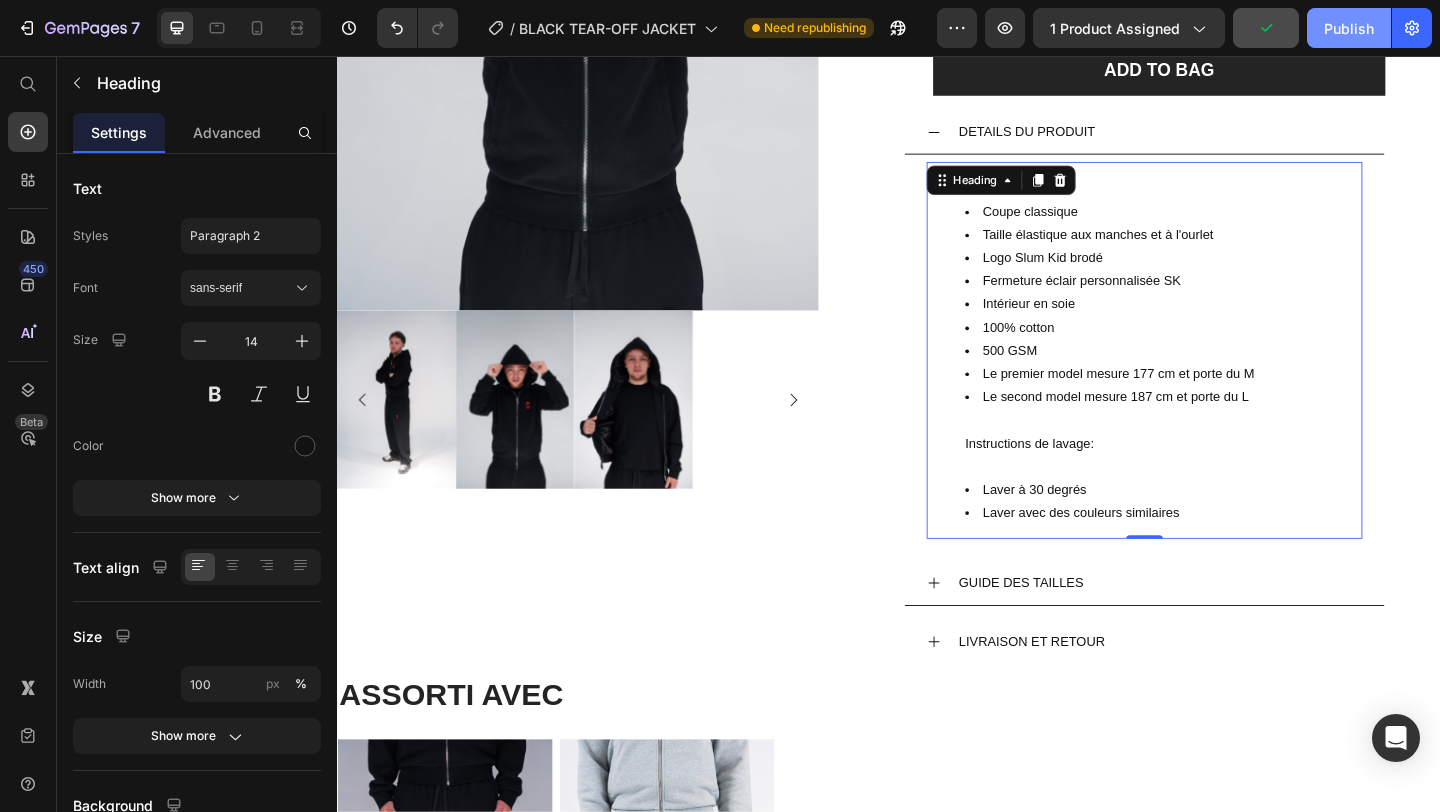 click on "Publish" 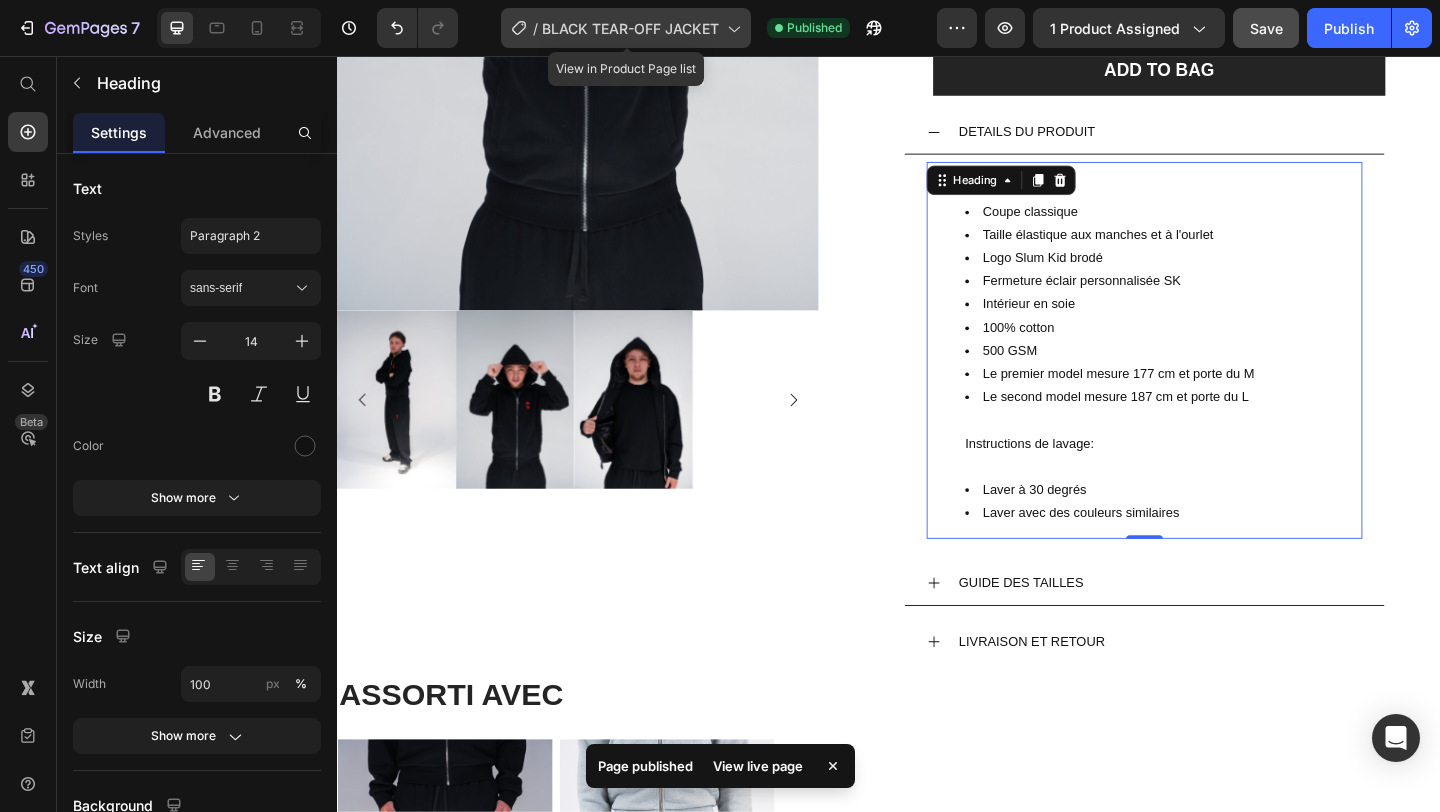 click 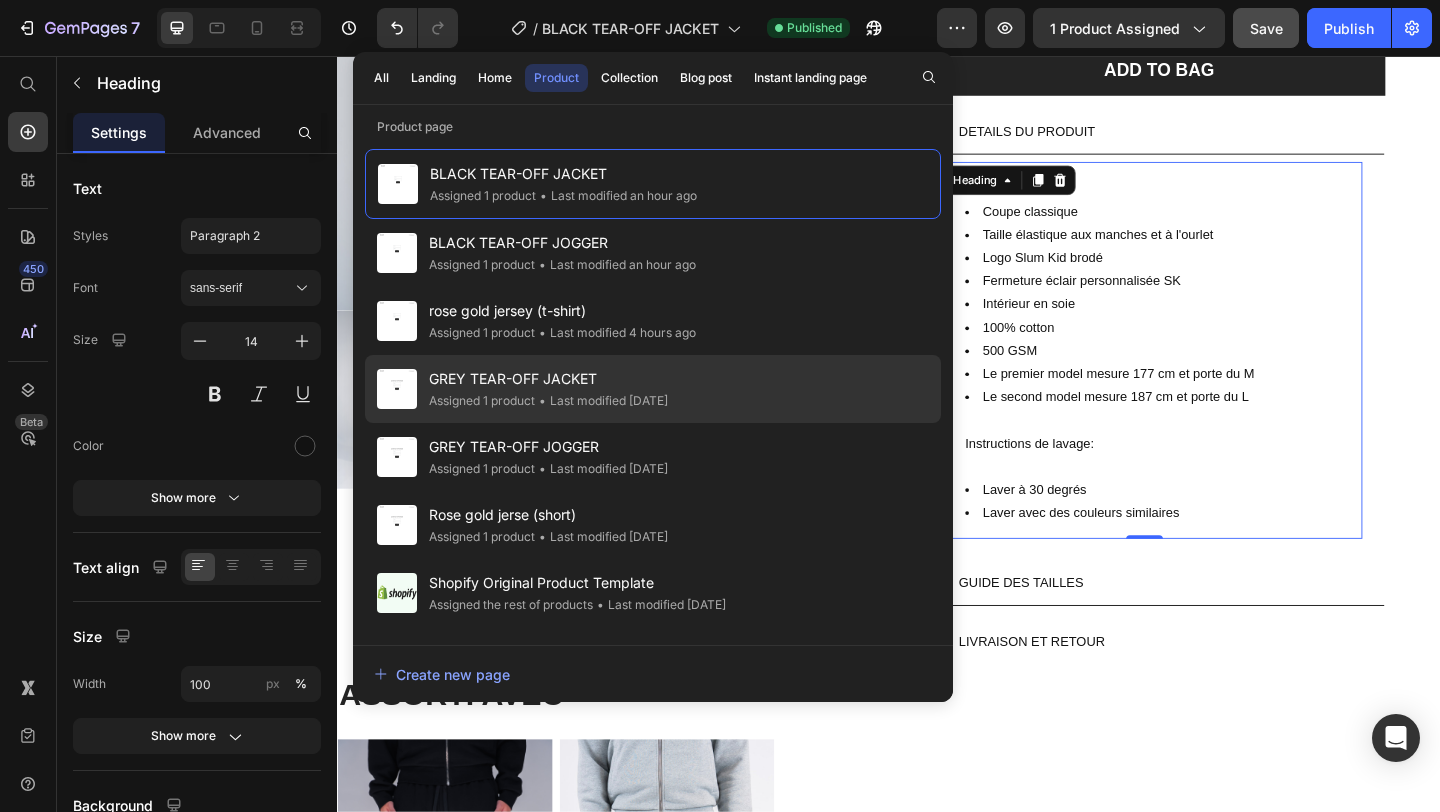 click on "GREY TEAR-OFF JACKET" at bounding box center (548, 379) 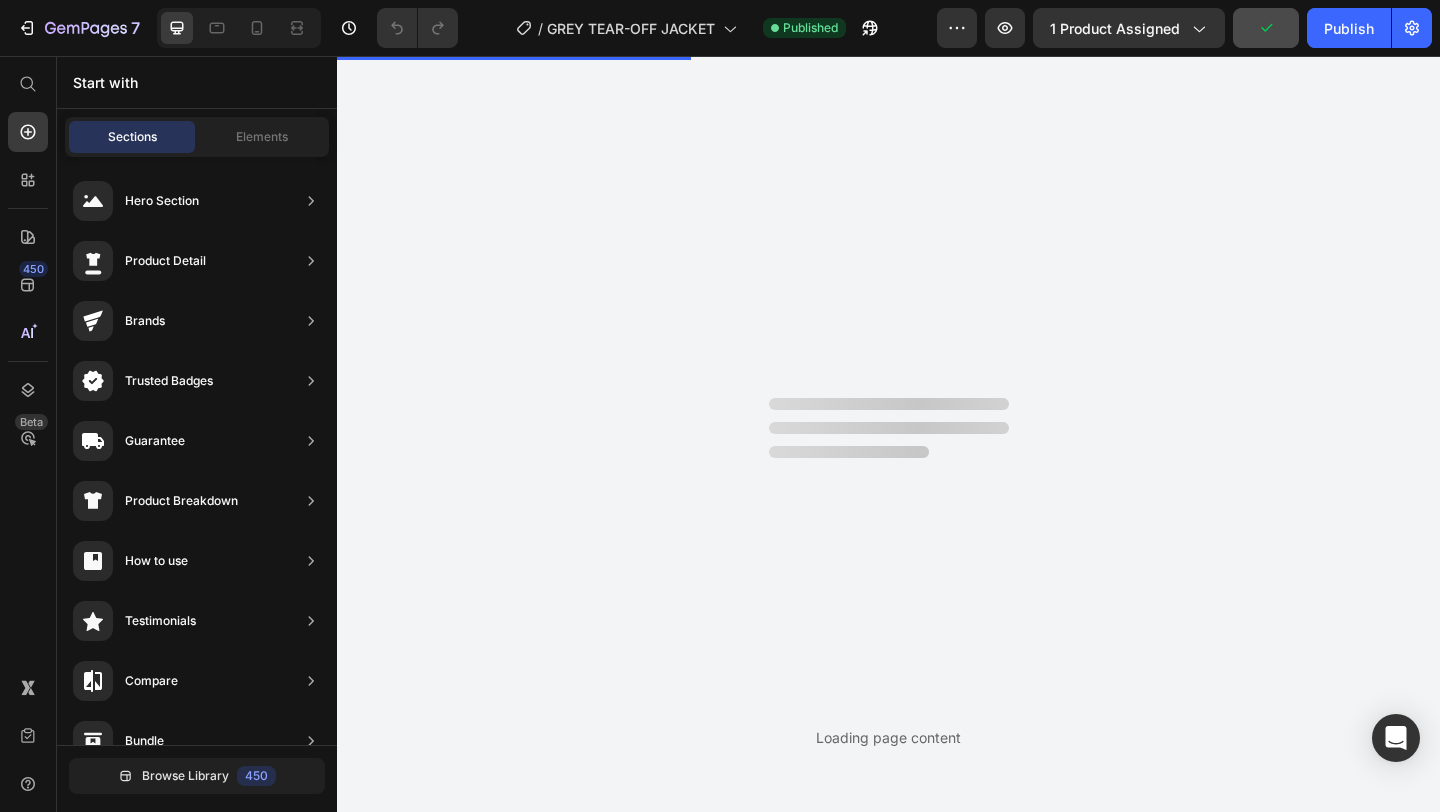scroll, scrollTop: 0, scrollLeft: 0, axis: both 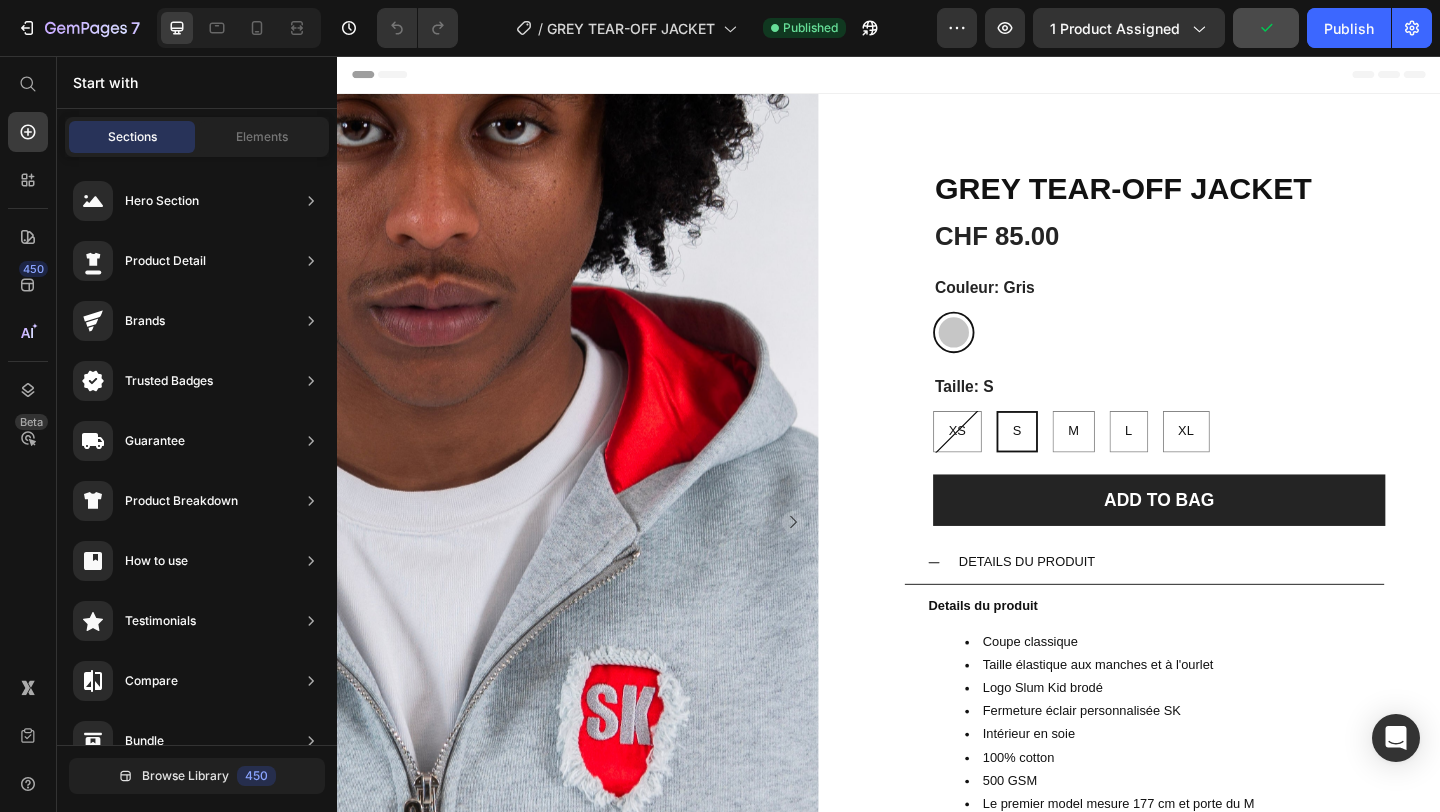 radio on "false" 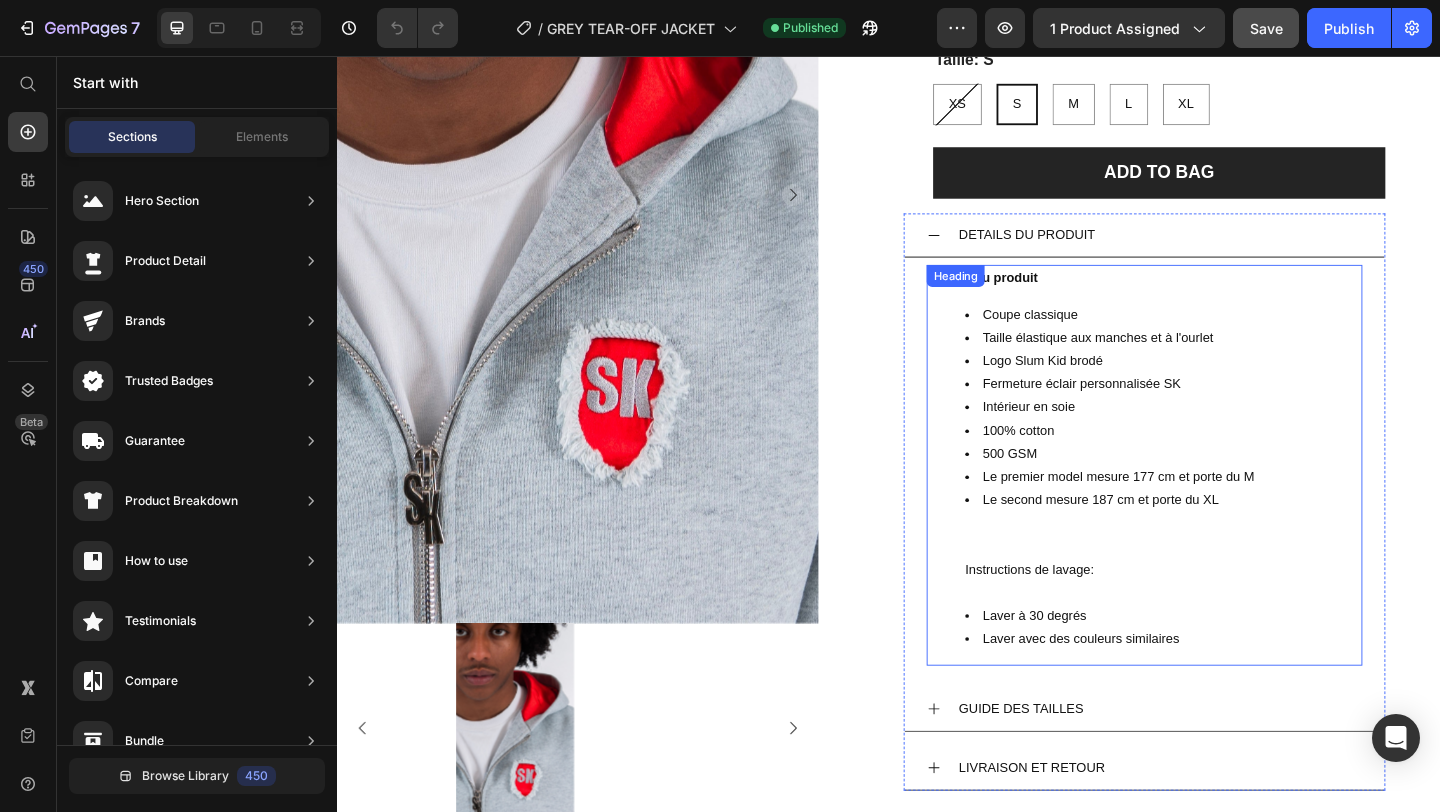 scroll, scrollTop: 357, scrollLeft: 0, axis: vertical 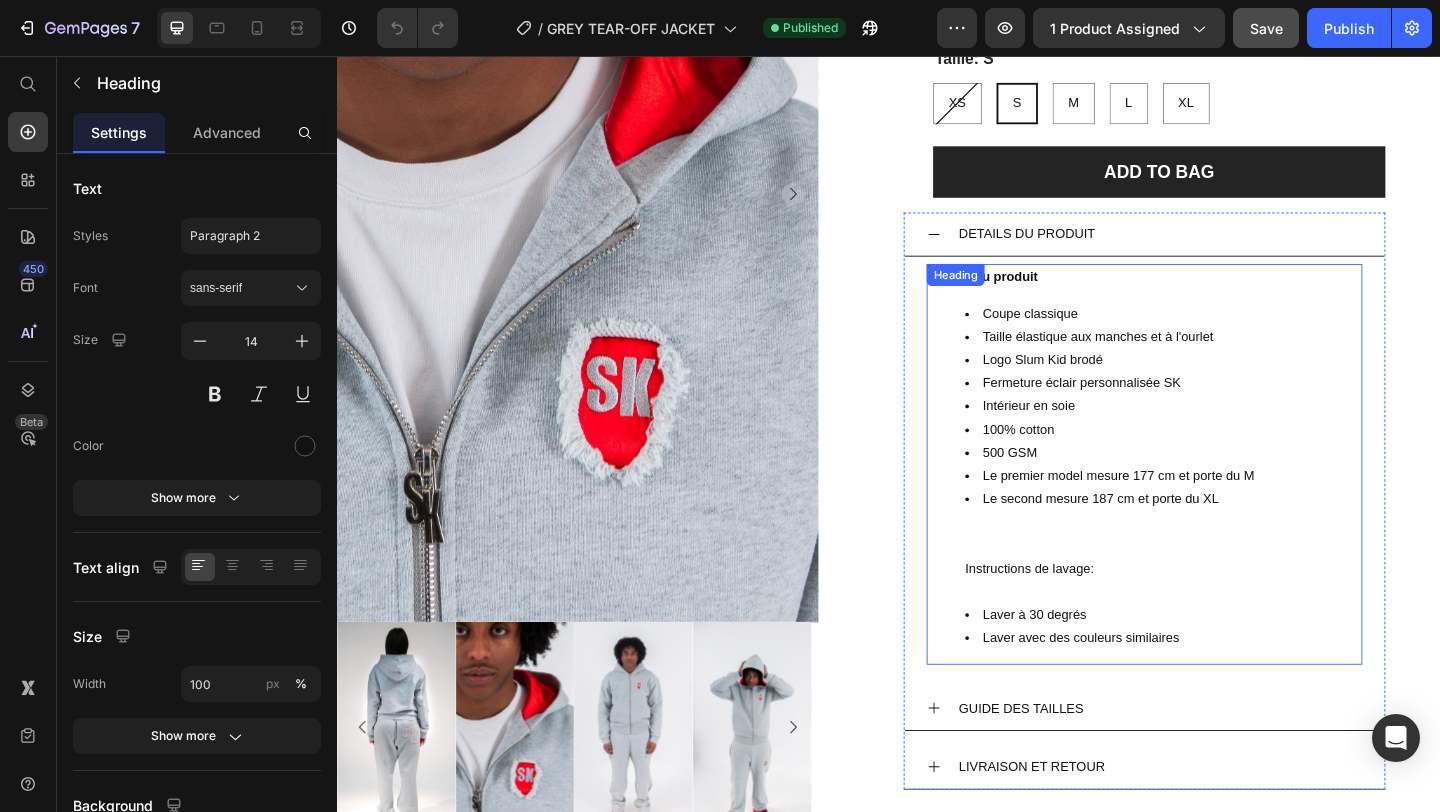 click on "Le premier model mesure 177 cm et porte du M" at bounding box center [1235, 512] 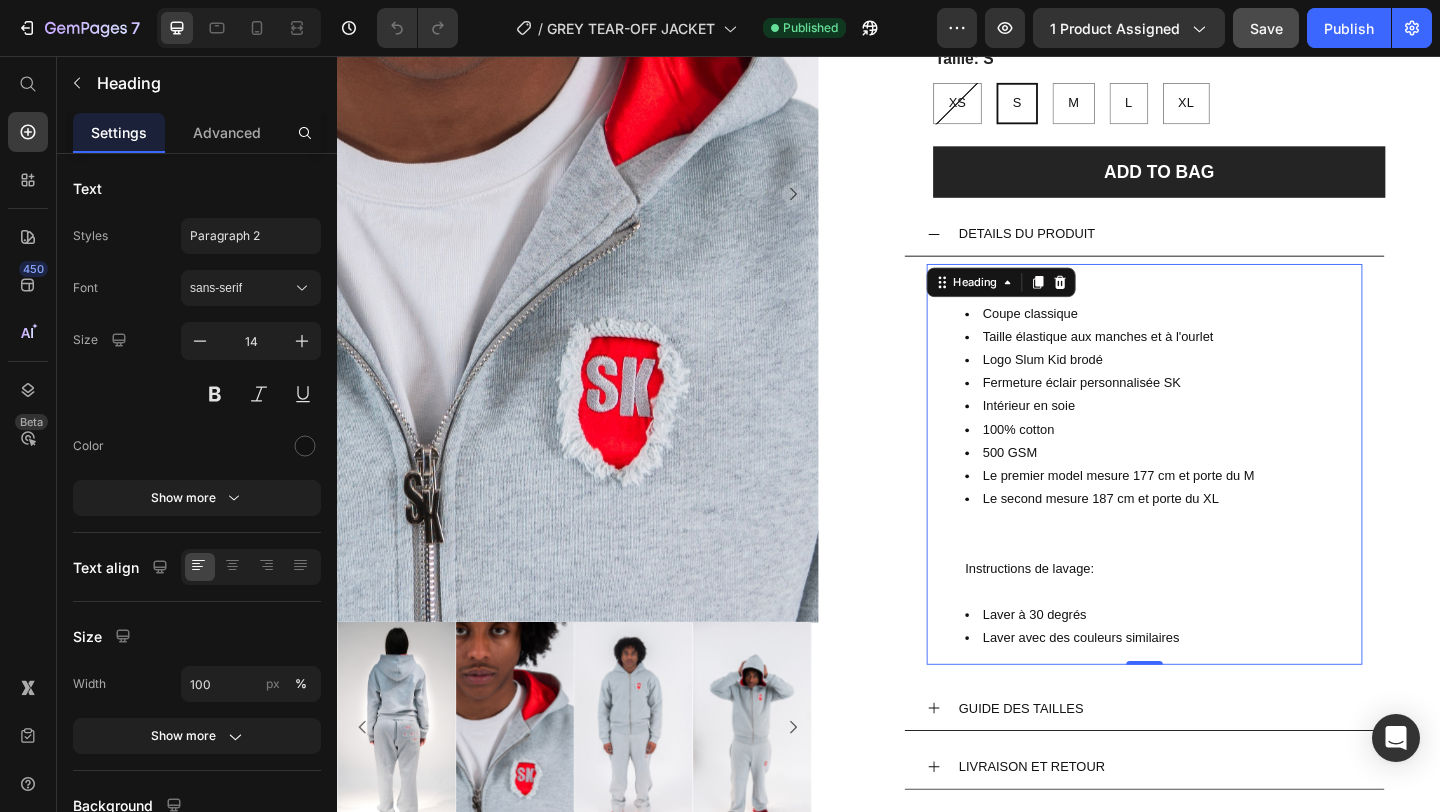 click on "Le premier model mesure 177 cm et porte du M" at bounding box center [1235, 512] 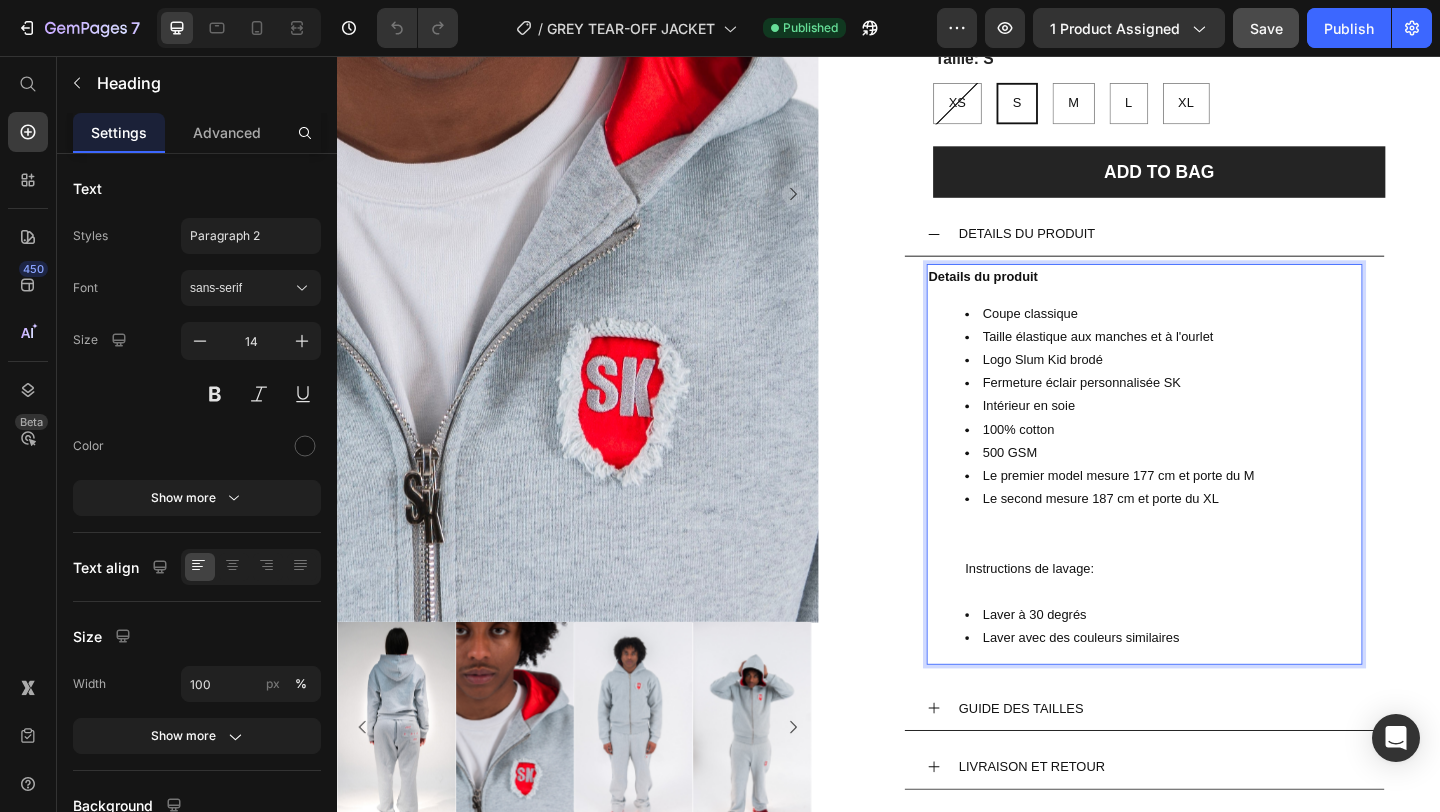 click on "Le premier model mesure 177 cm et porte du M" at bounding box center (1235, 512) 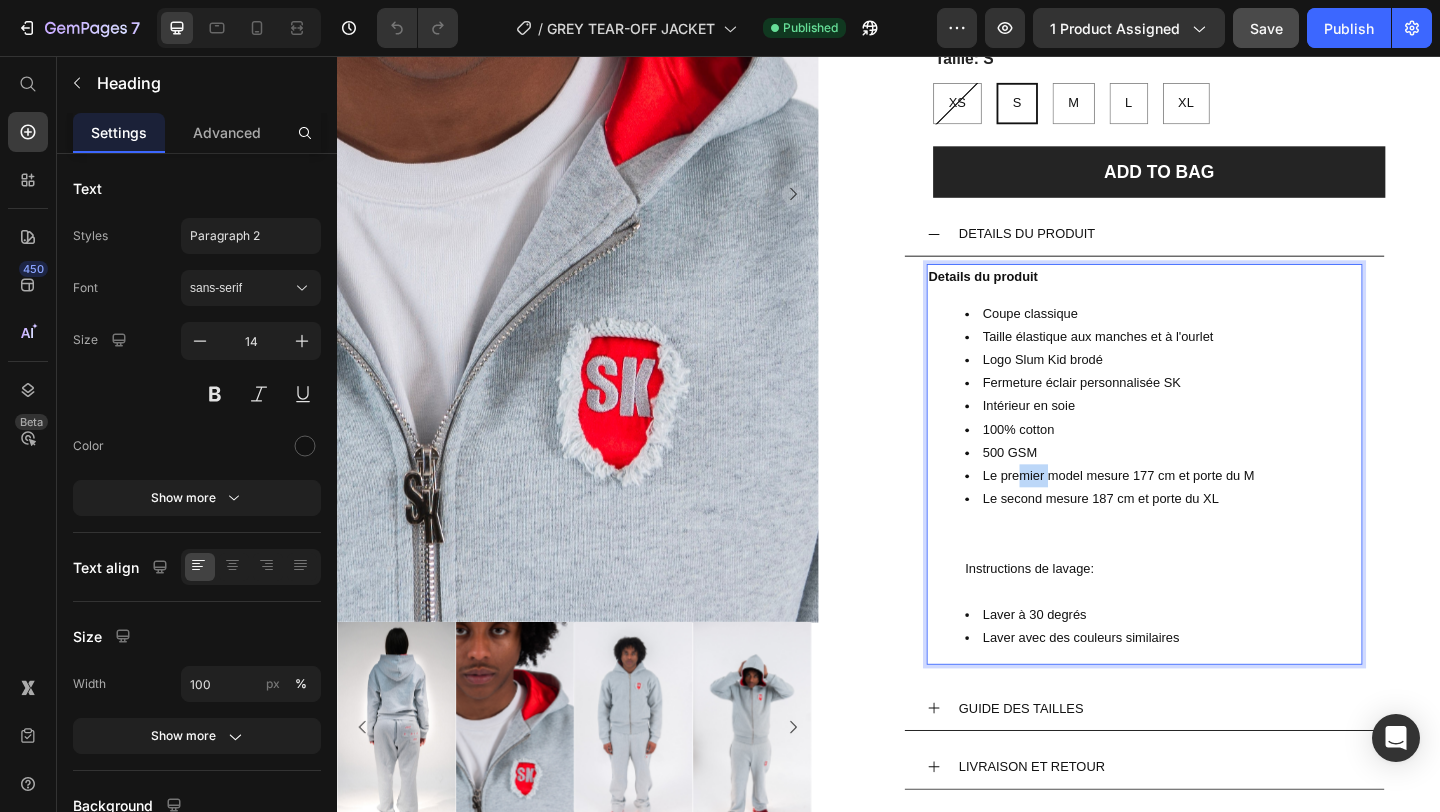 drag, startPoint x: 1106, startPoint y: 514, endPoint x: 1072, endPoint y: 513, distance: 34.0147 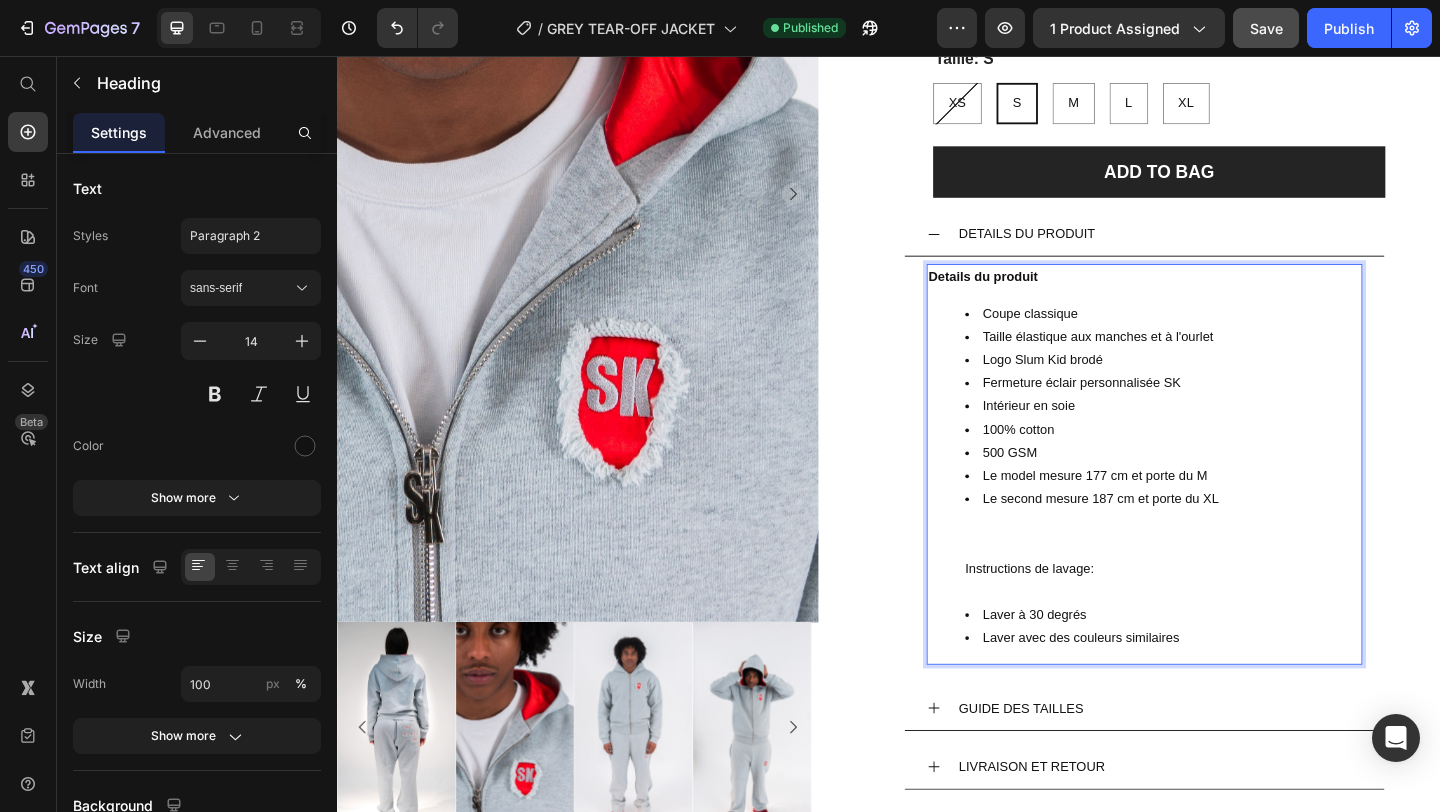 click on "Le model mesure 177 cm et porte du M" at bounding box center (1235, 512) 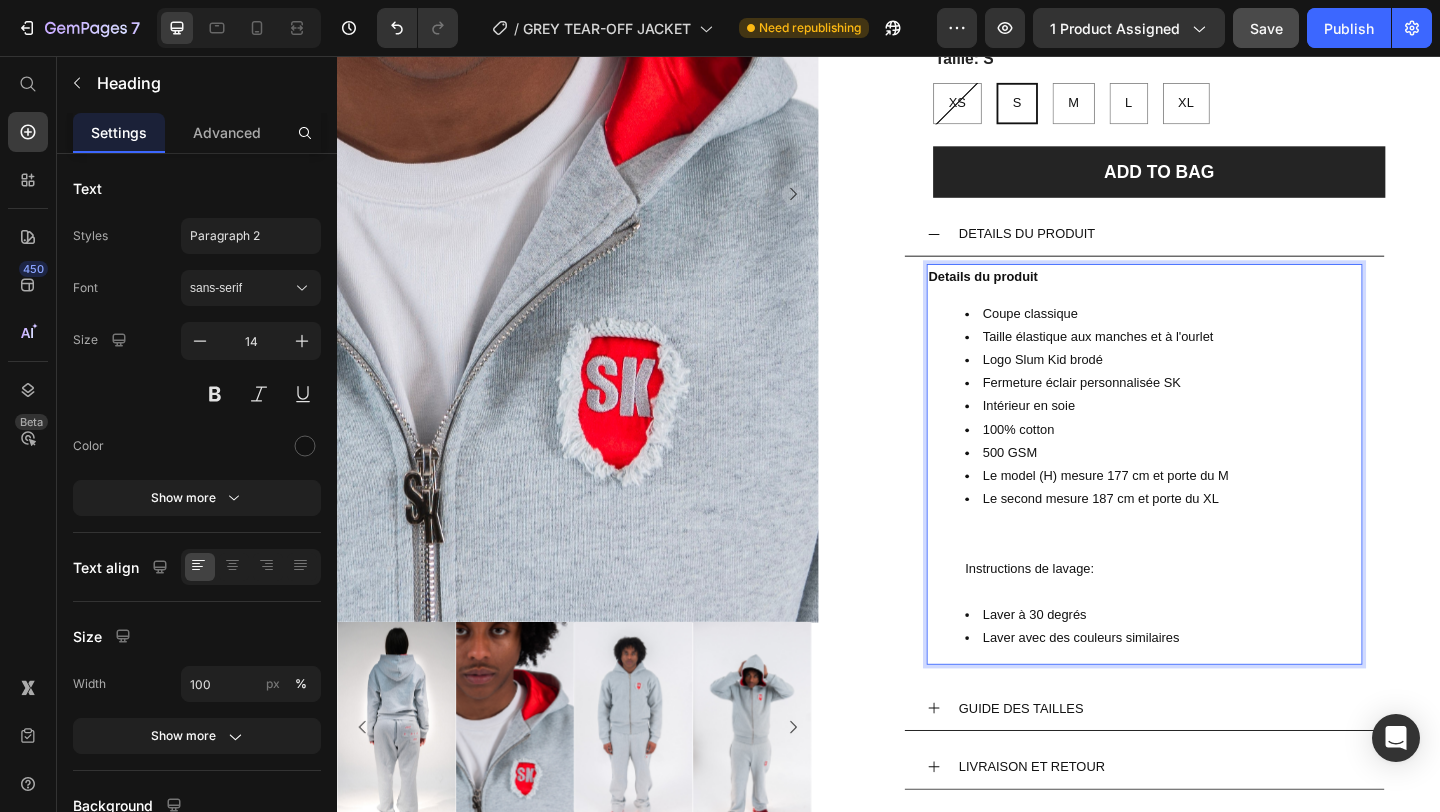 click on "Le second mesure 187 cm et porte du XL Instructions de lavage:" at bounding box center (1235, 588) 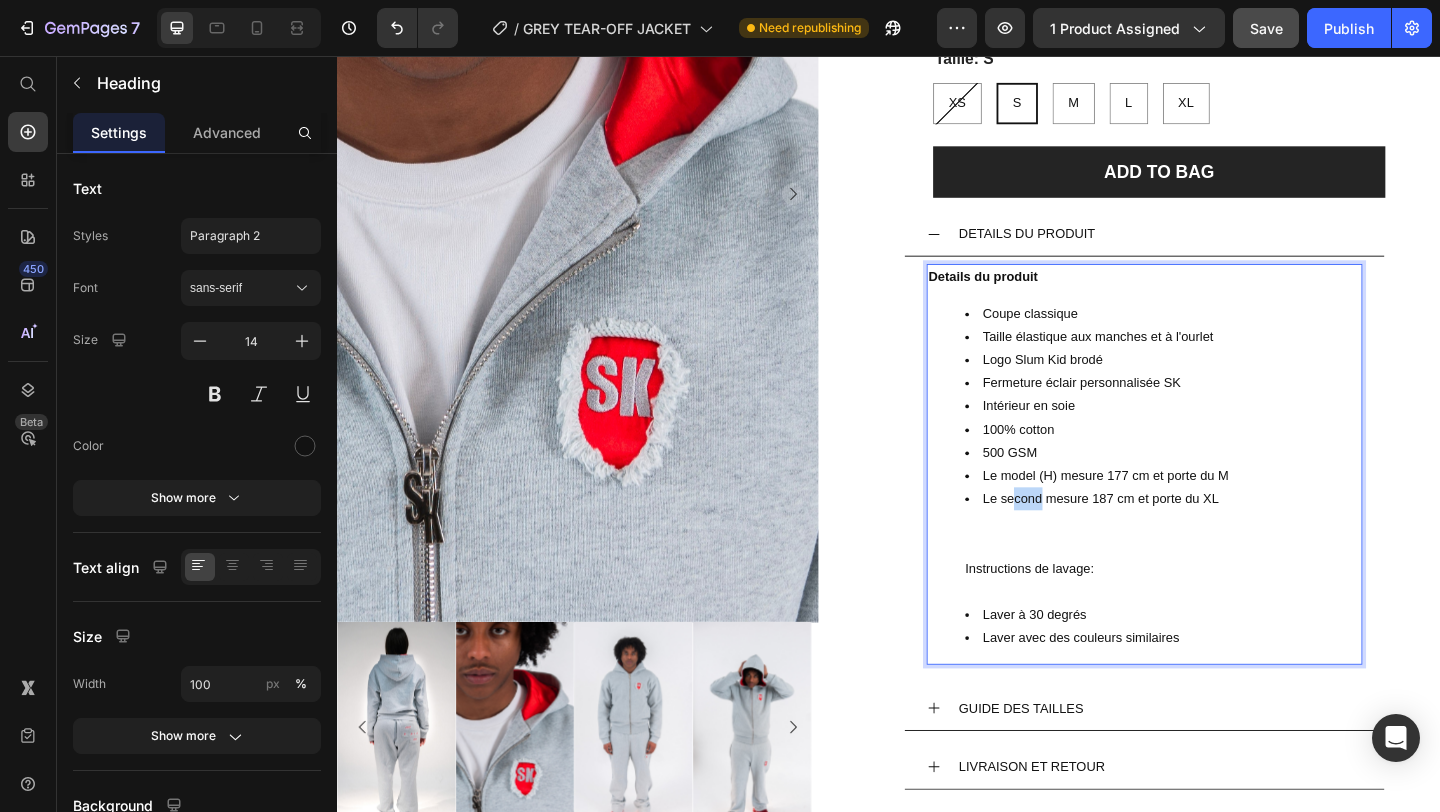 drag, startPoint x: 1097, startPoint y: 537, endPoint x: 1066, endPoint y: 537, distance: 31 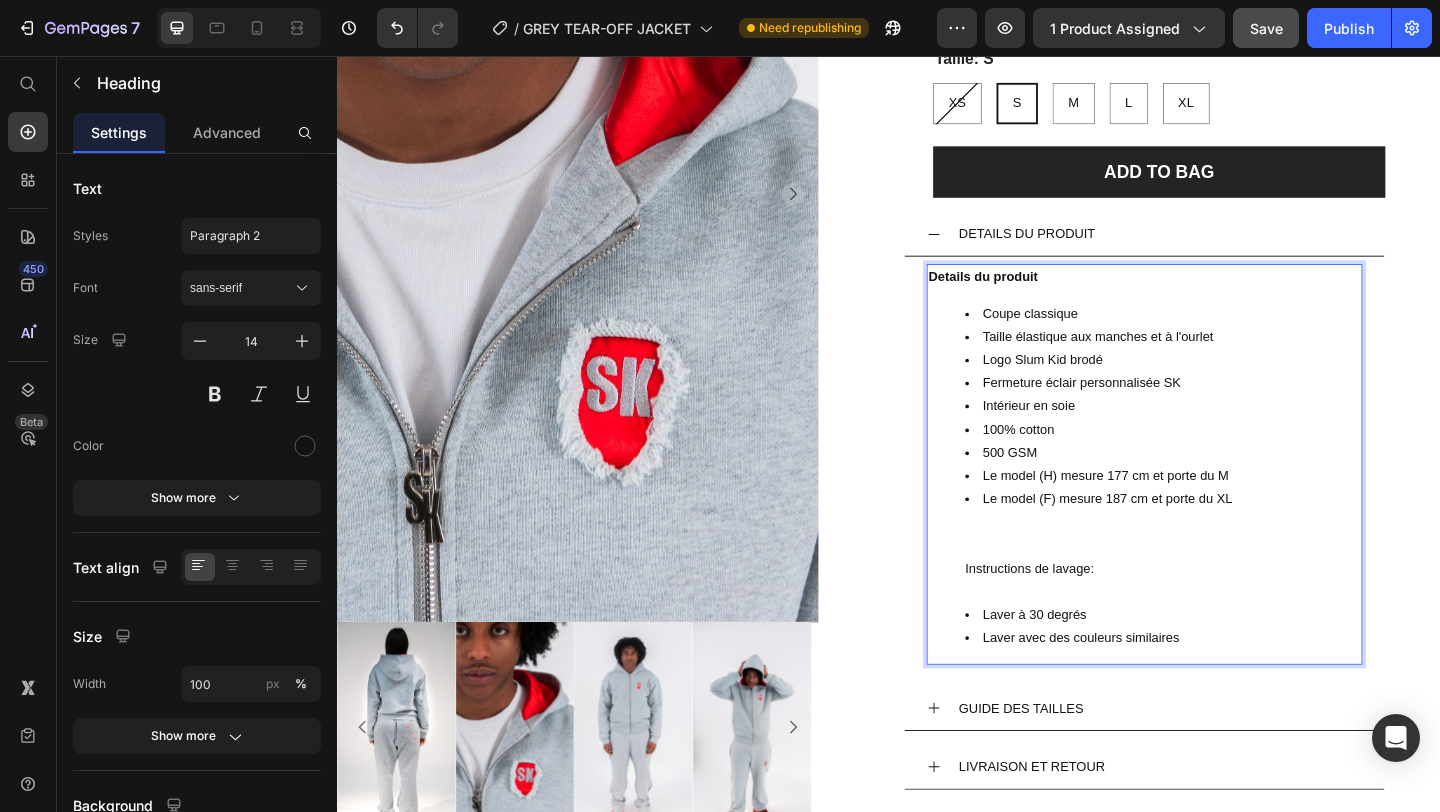 click on "Le model (F) mesure 187 cm et porte du XL Instructions de lavage:" at bounding box center [1235, 588] 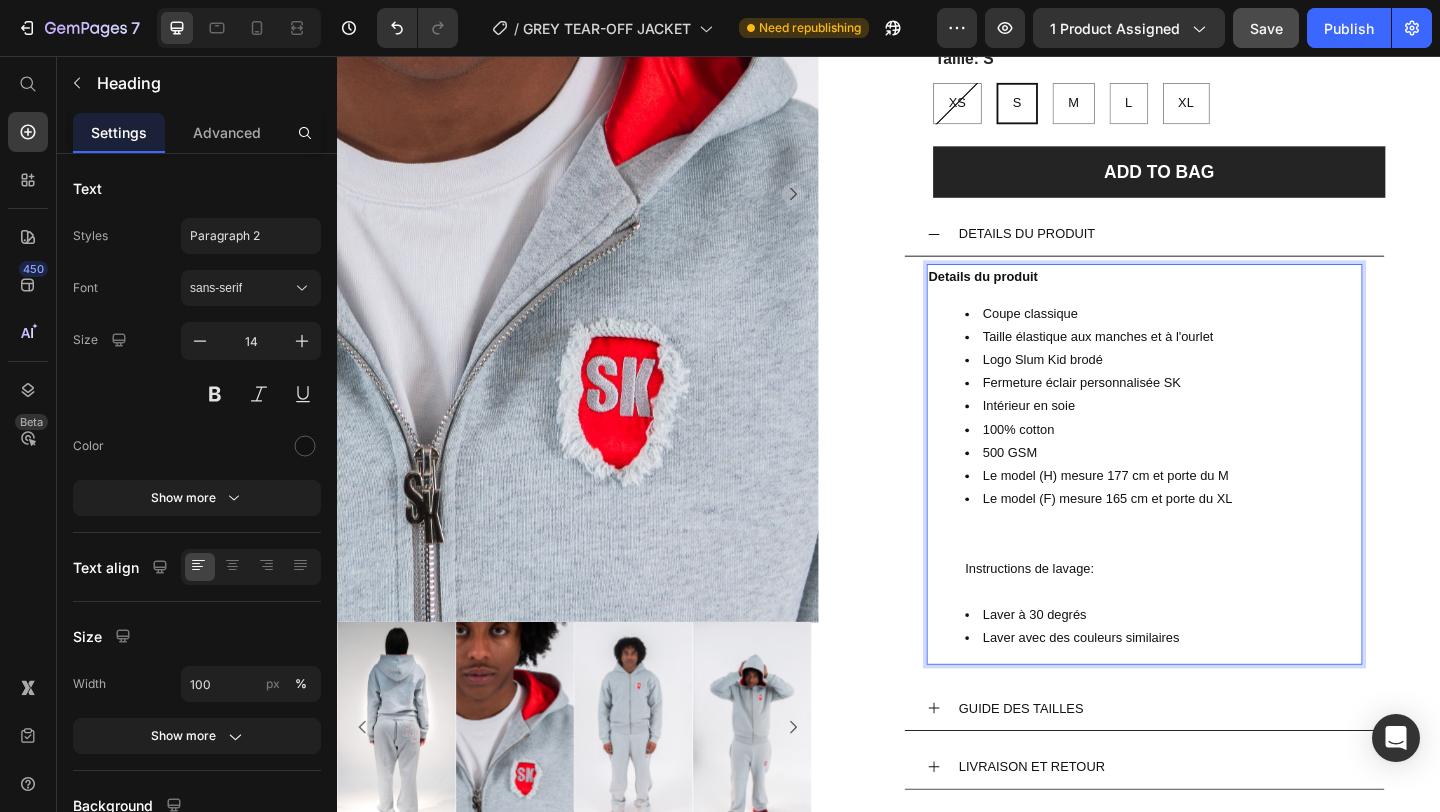 click on "Le model (F) mesure 165 cm et porte du XL Instructions de lavage:" at bounding box center [1235, 588] 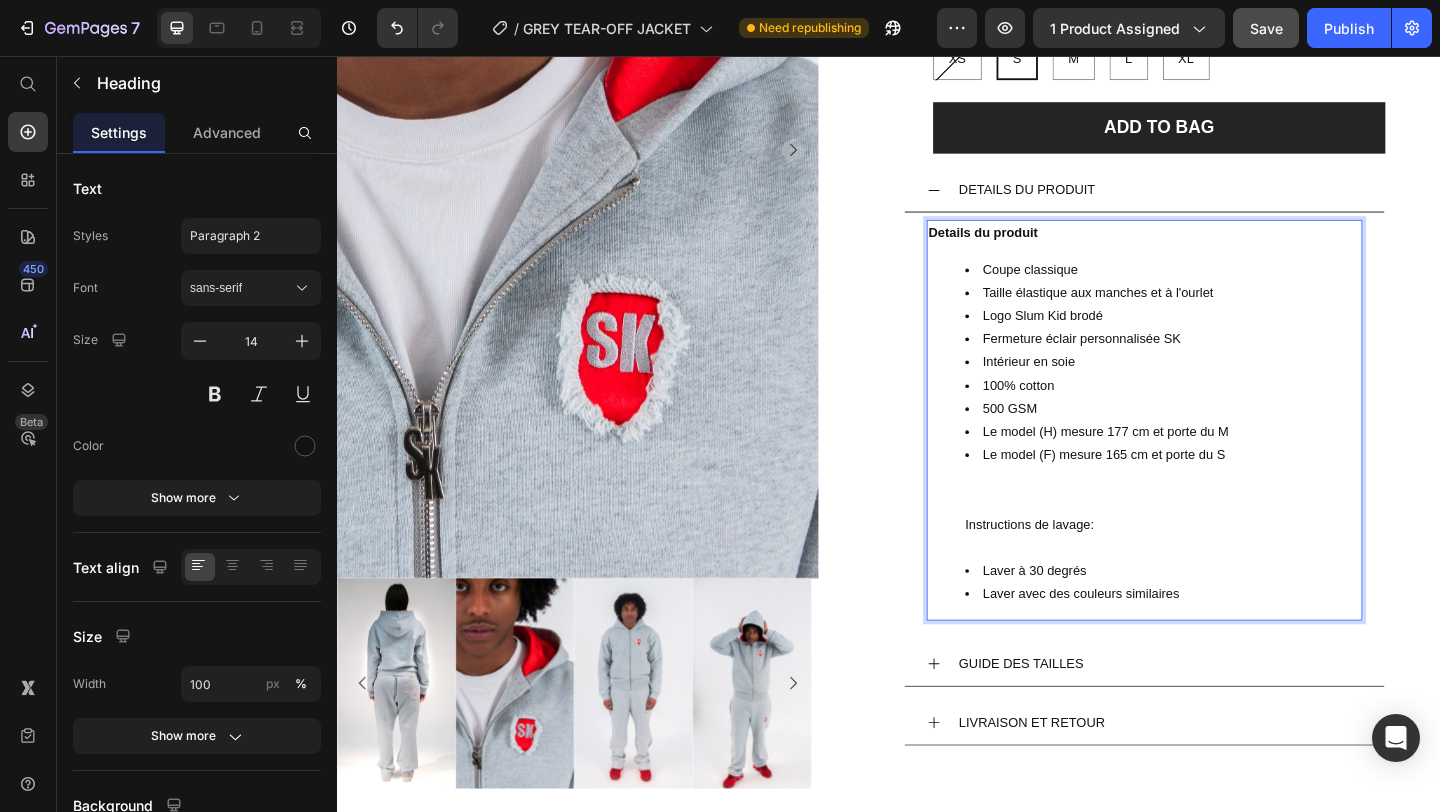 scroll, scrollTop: 419, scrollLeft: 0, axis: vertical 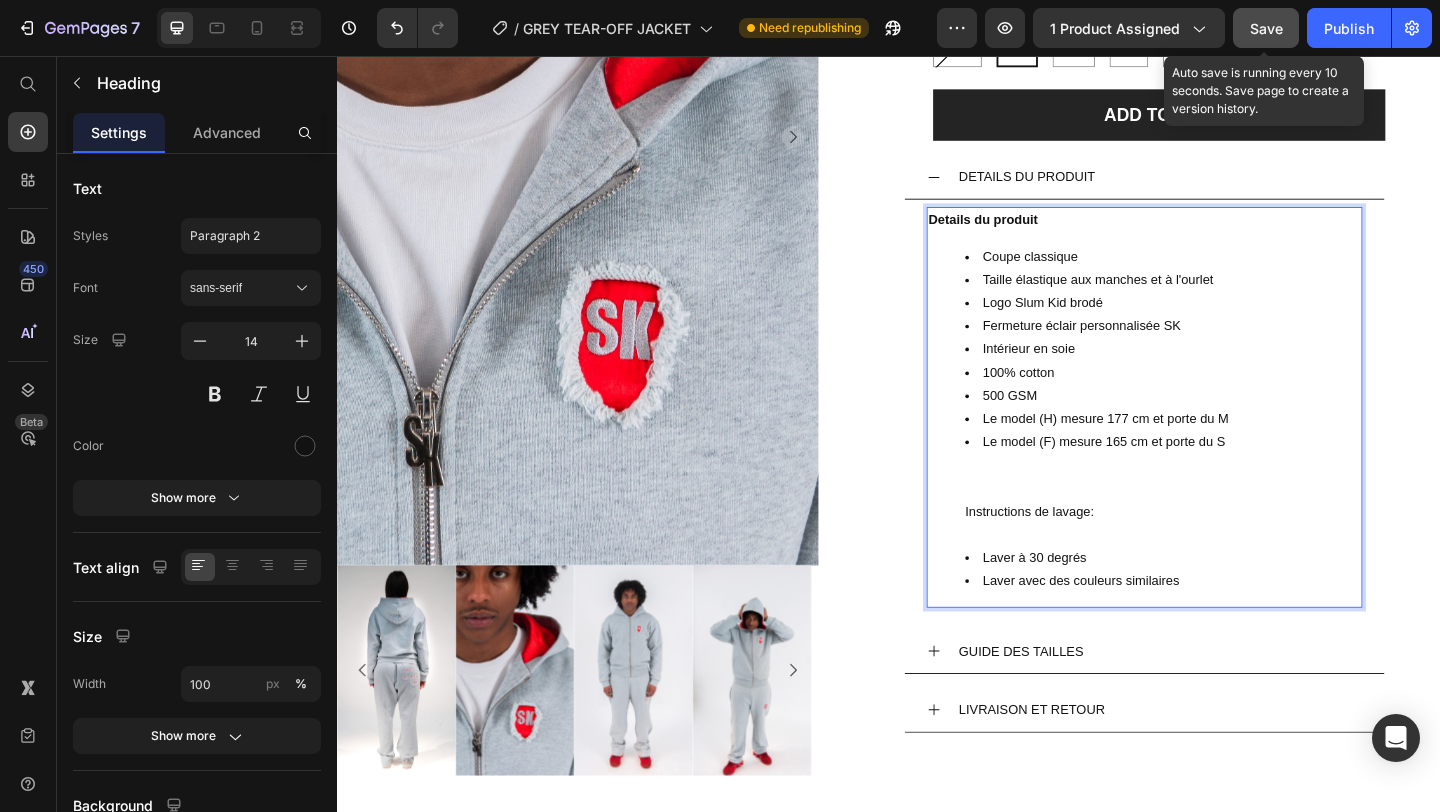 click on "Save" at bounding box center (1266, 28) 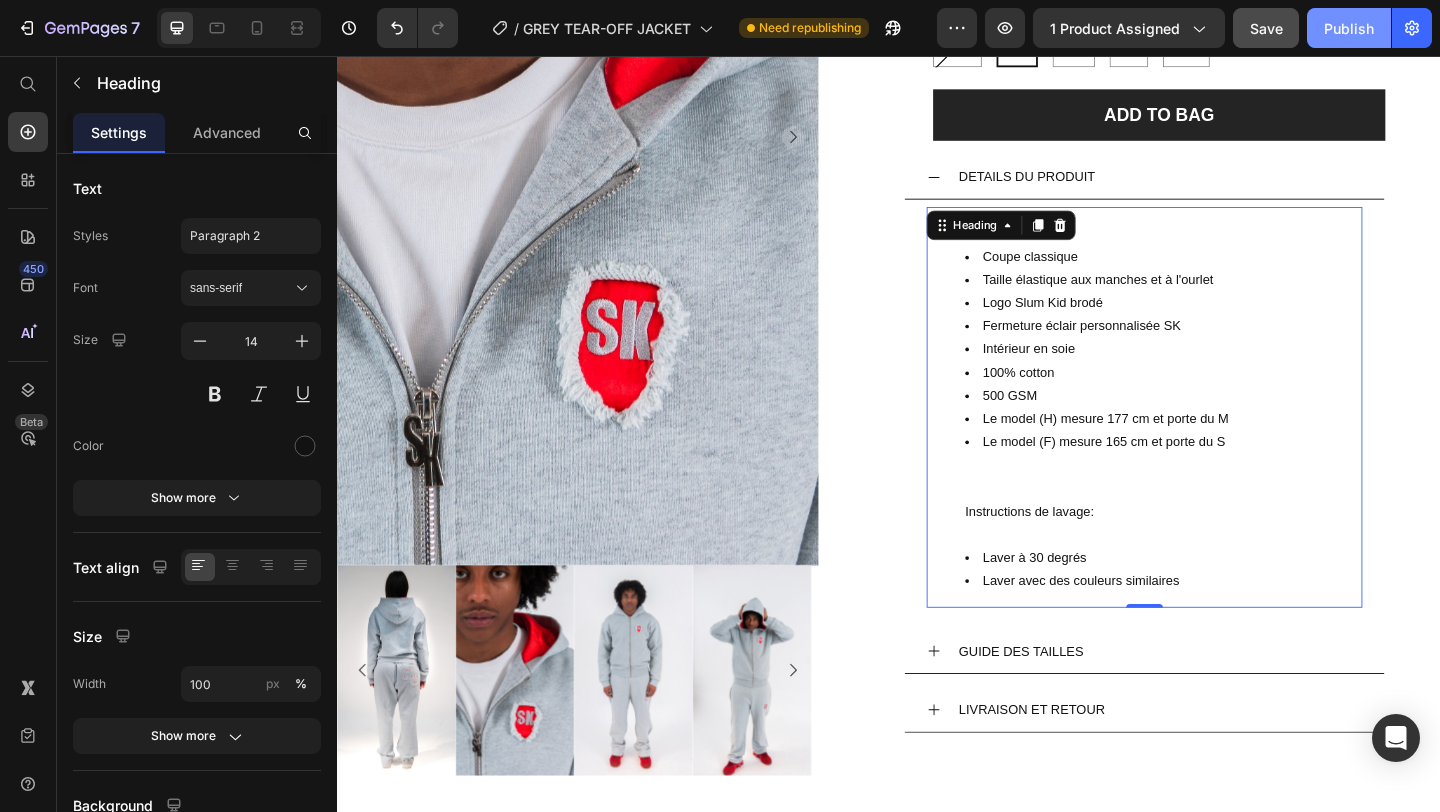 click on "Publish" at bounding box center (1349, 28) 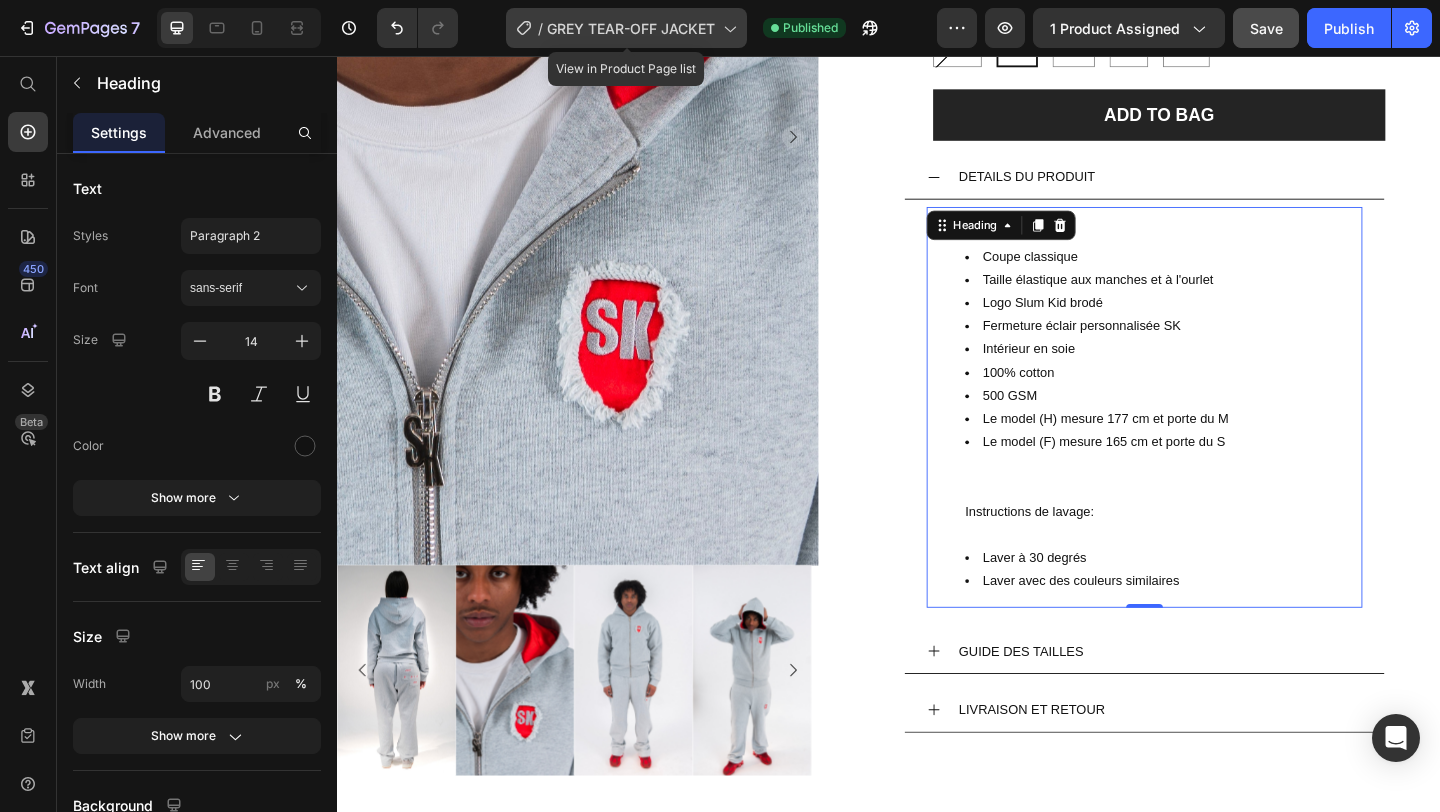 click 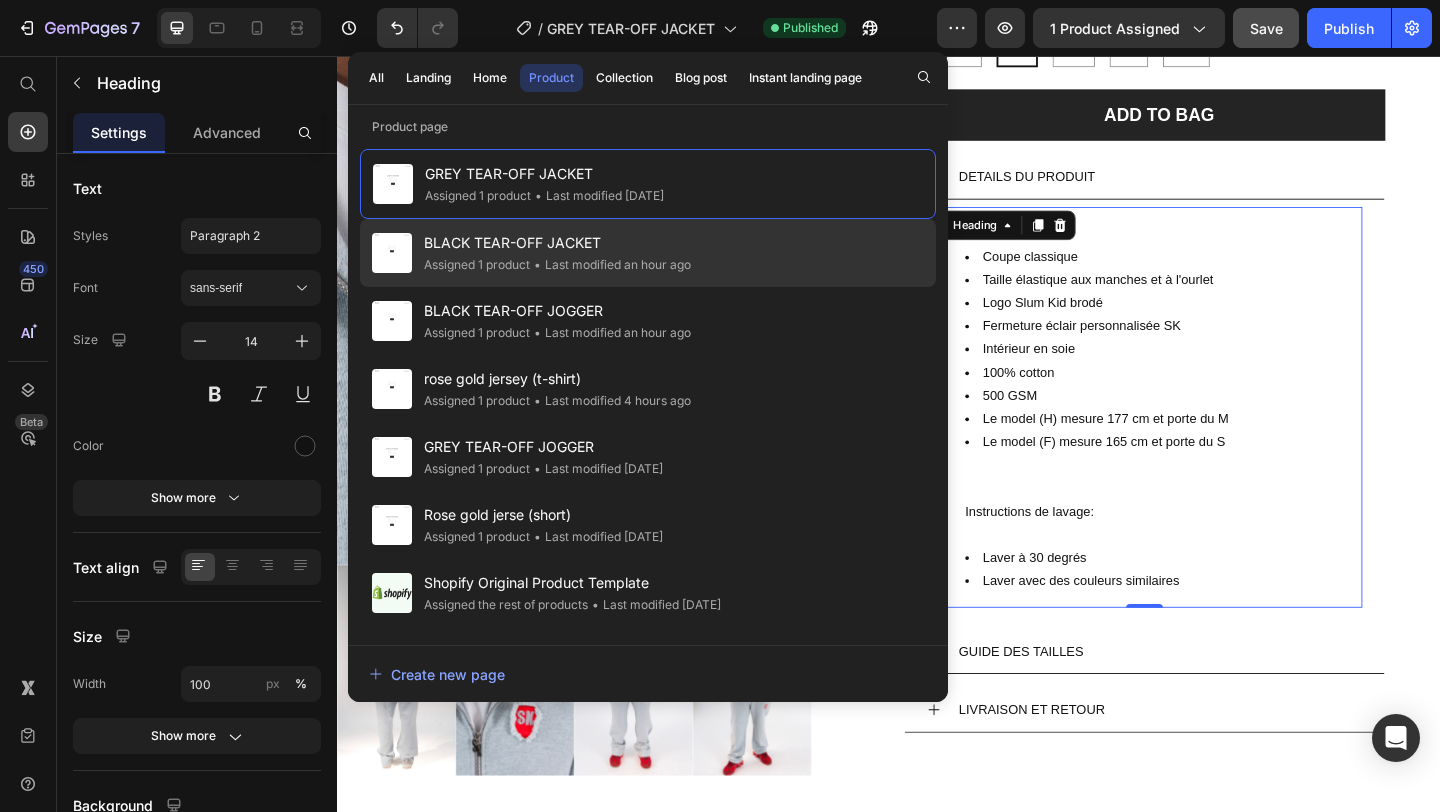 click on "• Last modified an hour ago" 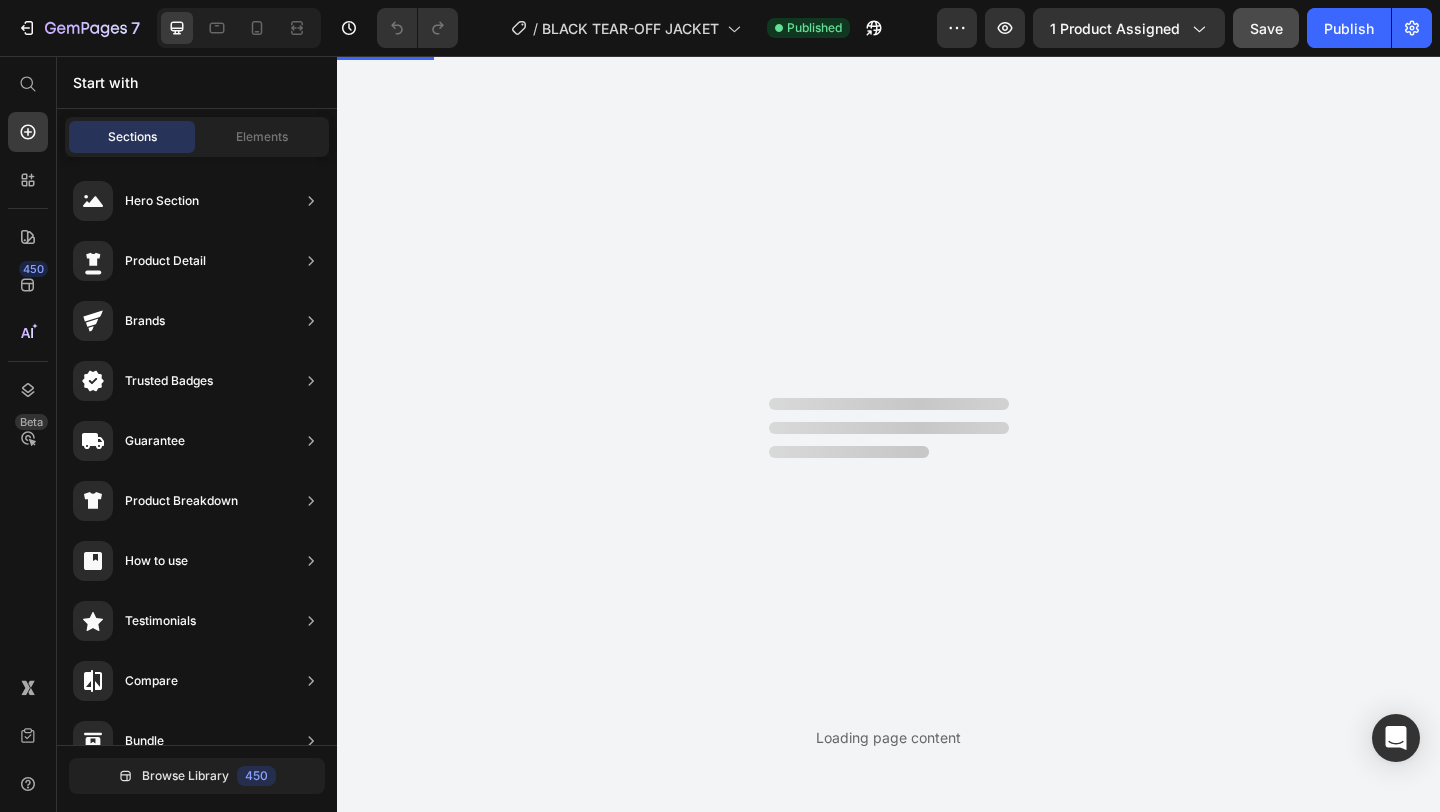 scroll, scrollTop: 0, scrollLeft: 0, axis: both 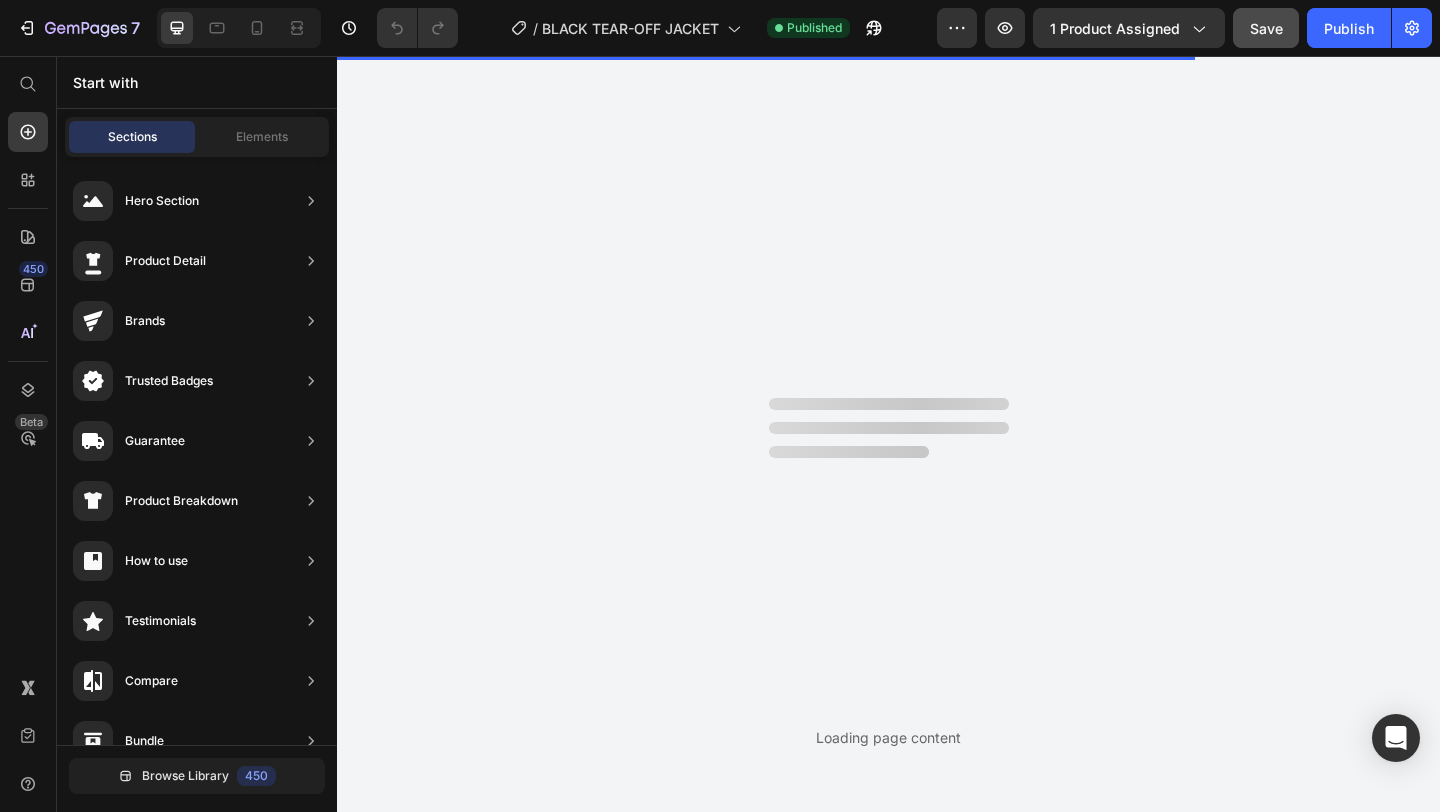 radio on "false" 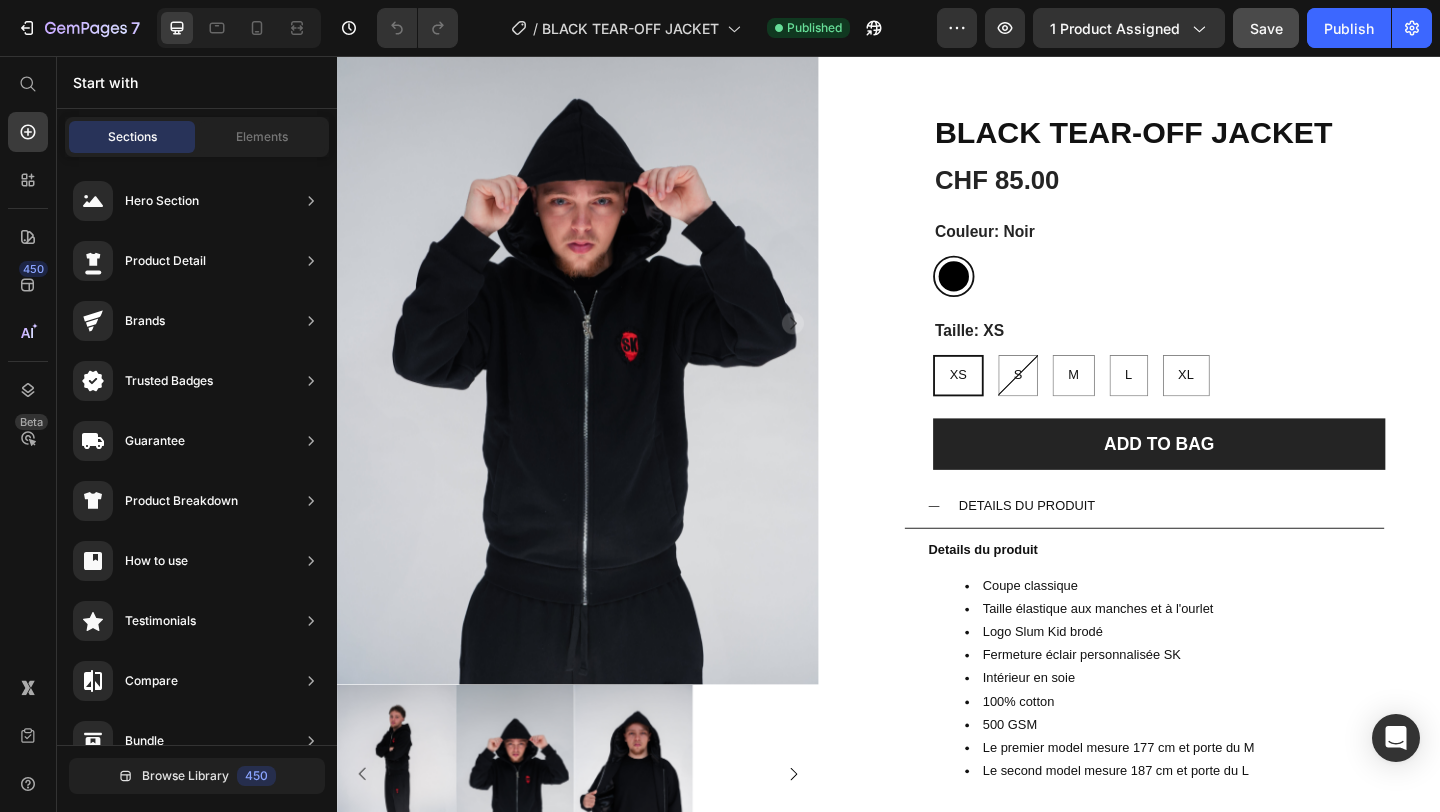scroll, scrollTop: 132, scrollLeft: 0, axis: vertical 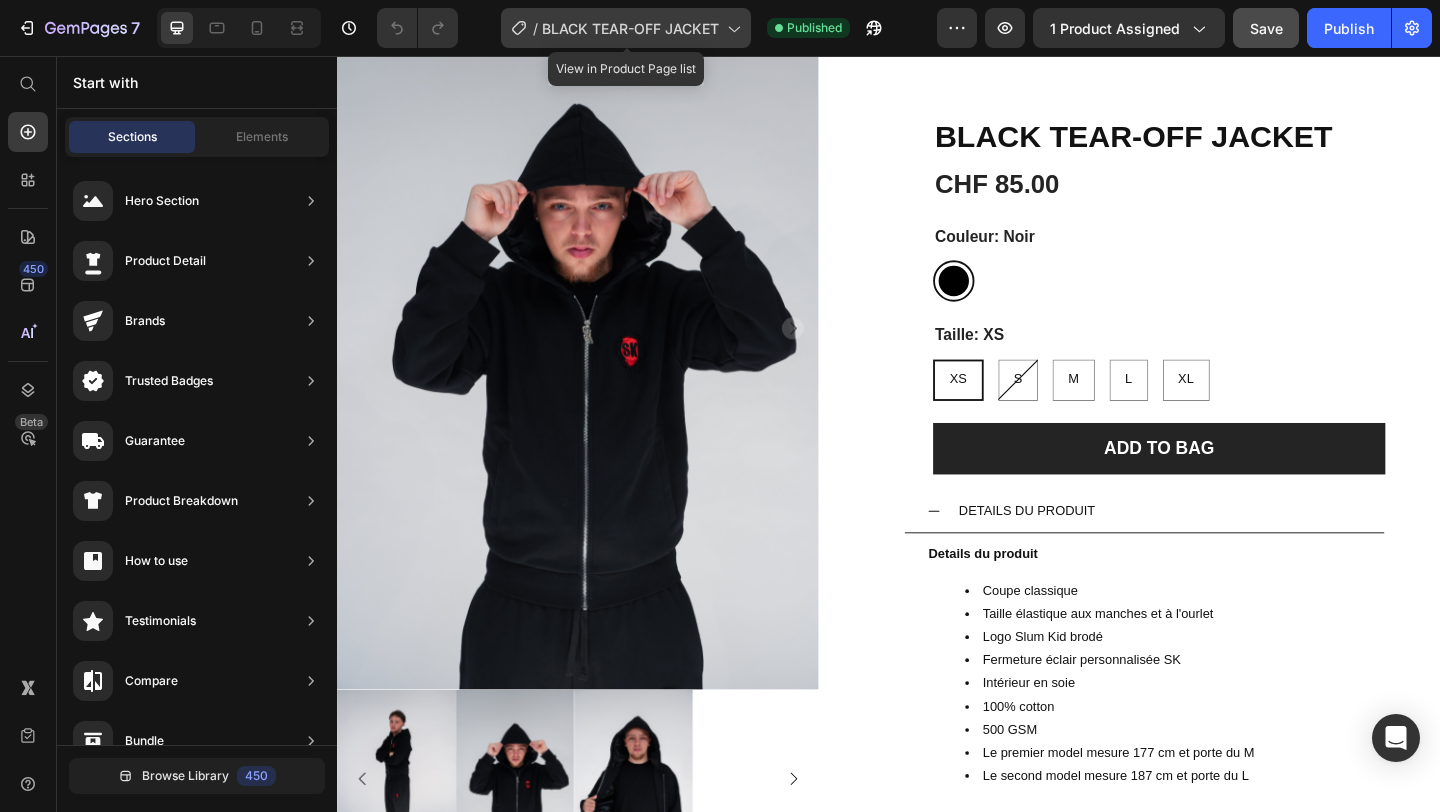 click on "BLACK TEAR-OFF JACKET" at bounding box center (630, 28) 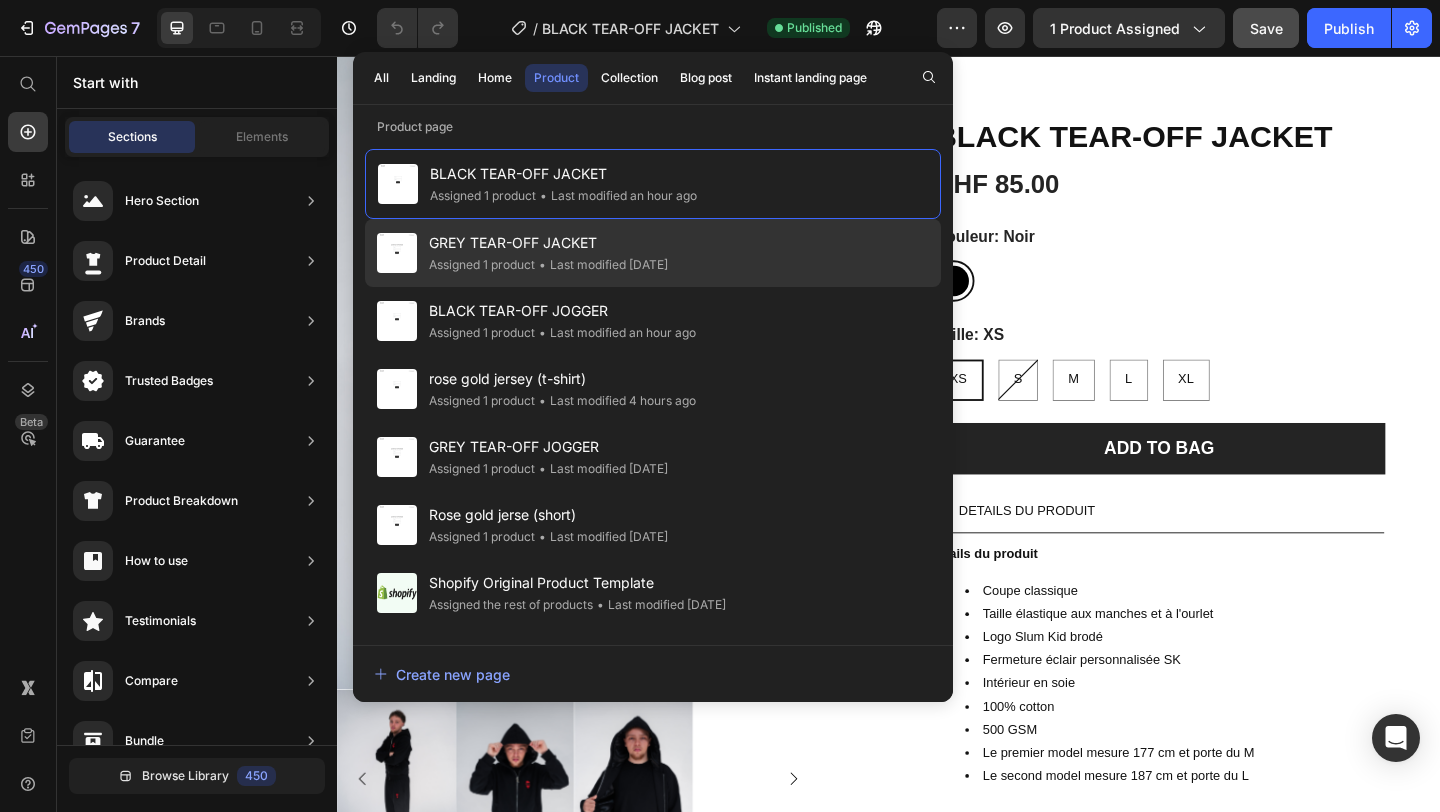 click on "• Last modified 2 days ago" 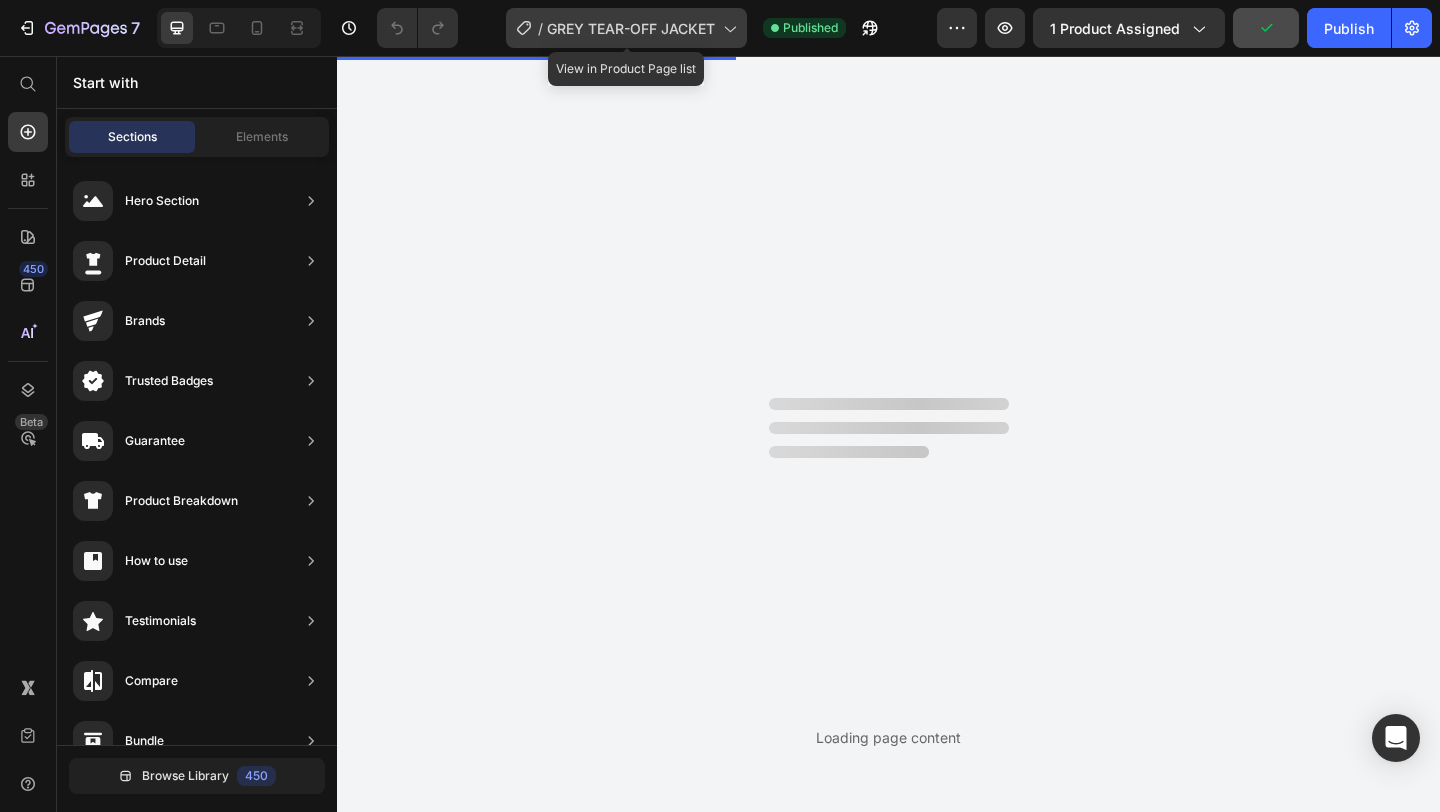 scroll, scrollTop: 0, scrollLeft: 0, axis: both 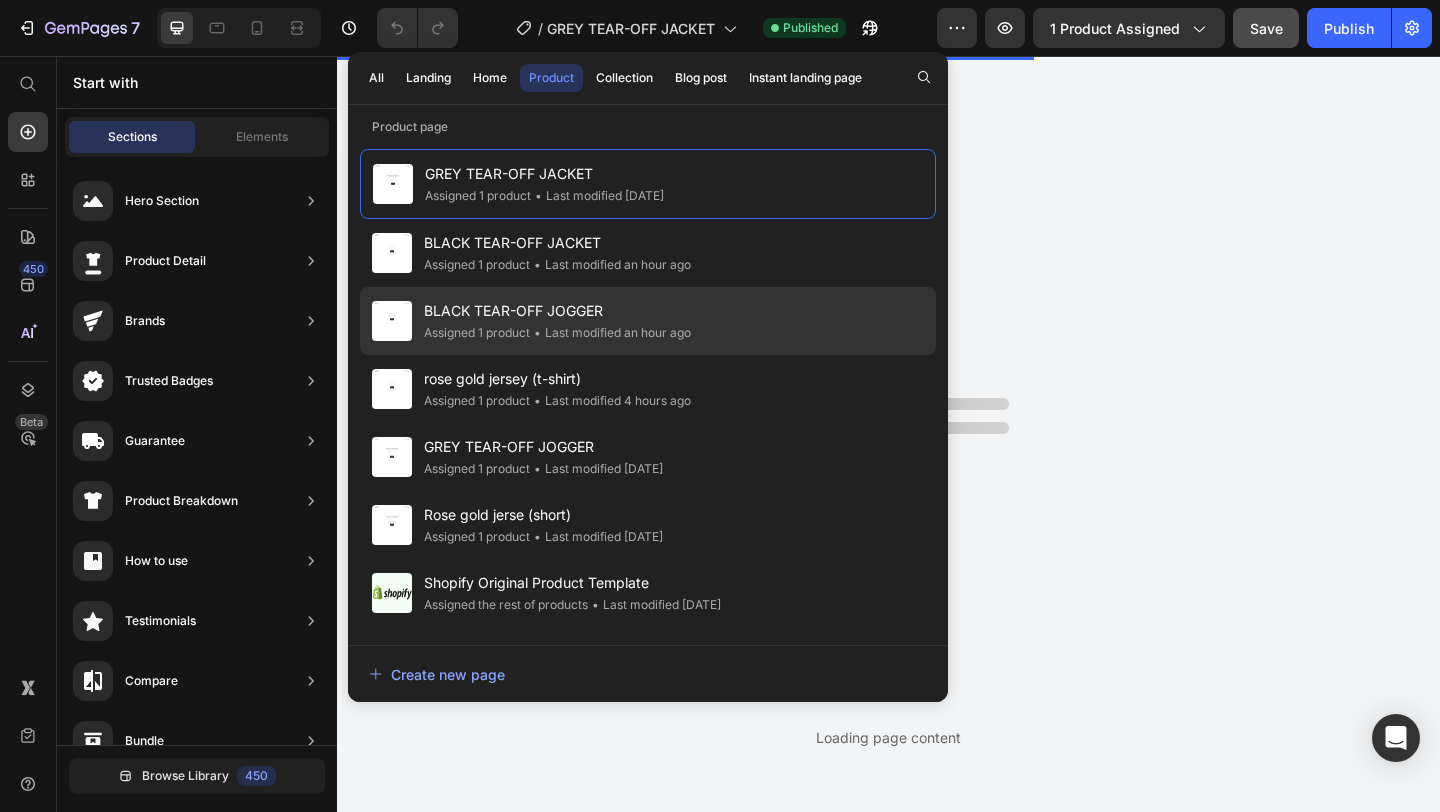 radio on "false" 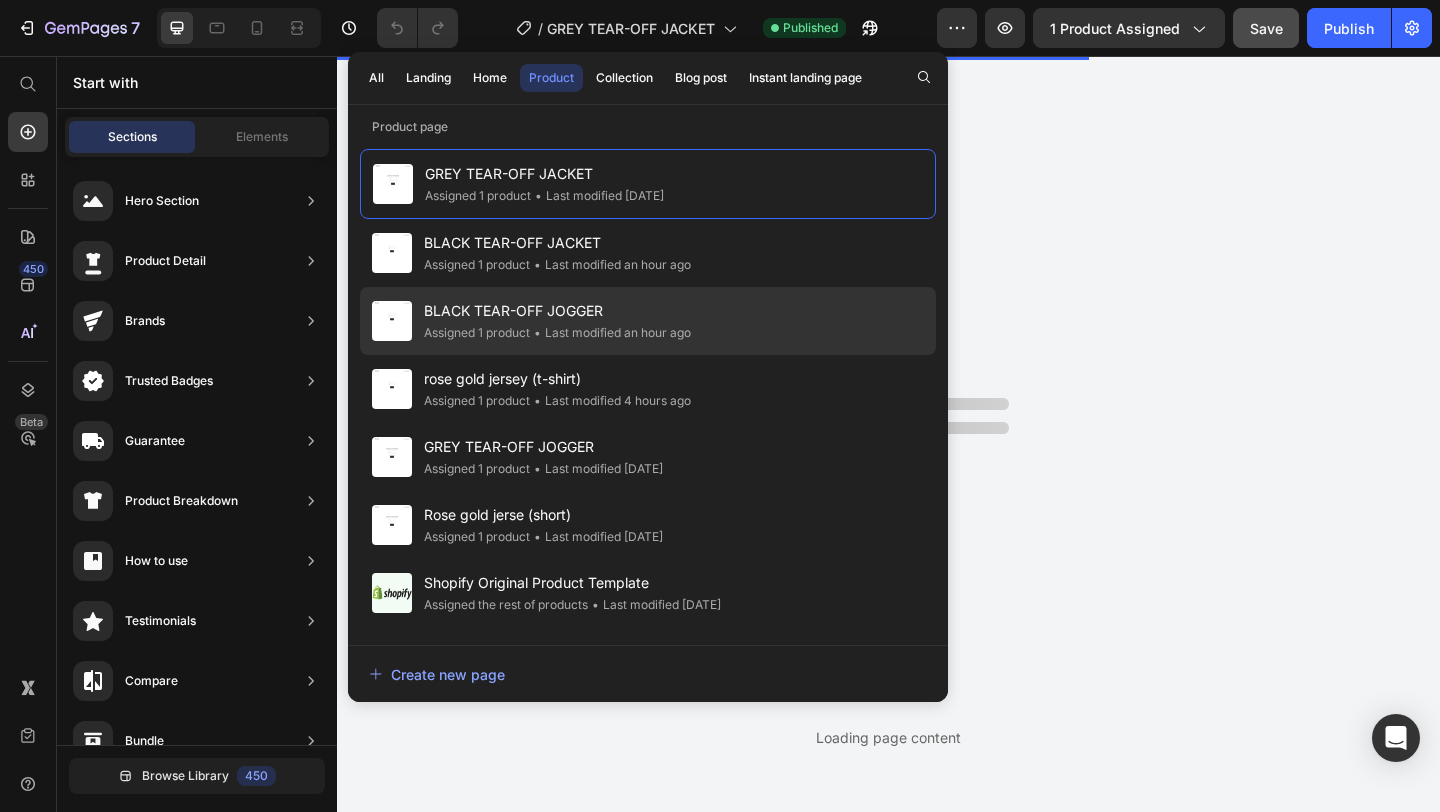 click on "BLACK TEAR-OFF JOGGER" at bounding box center (557, 311) 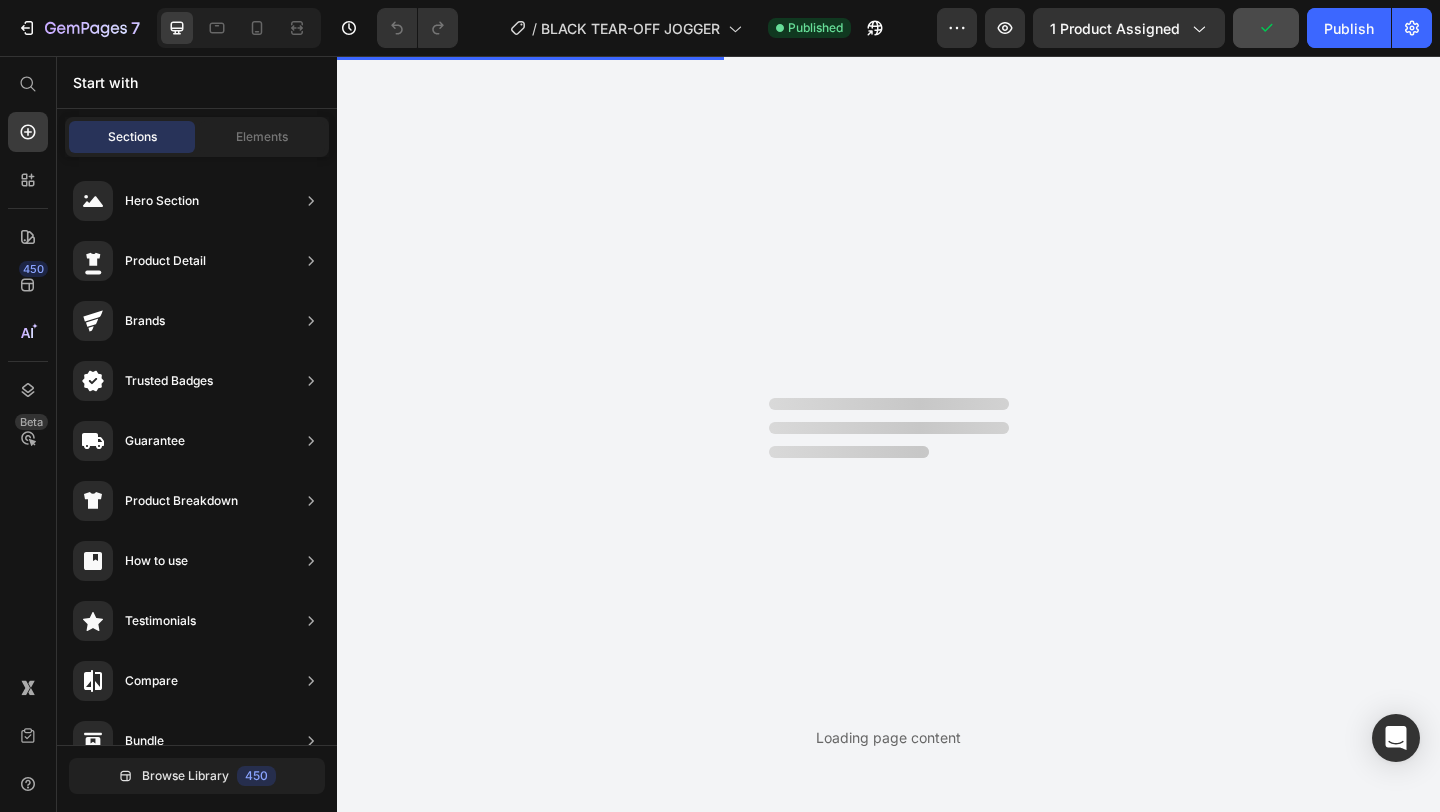 scroll, scrollTop: 0, scrollLeft: 0, axis: both 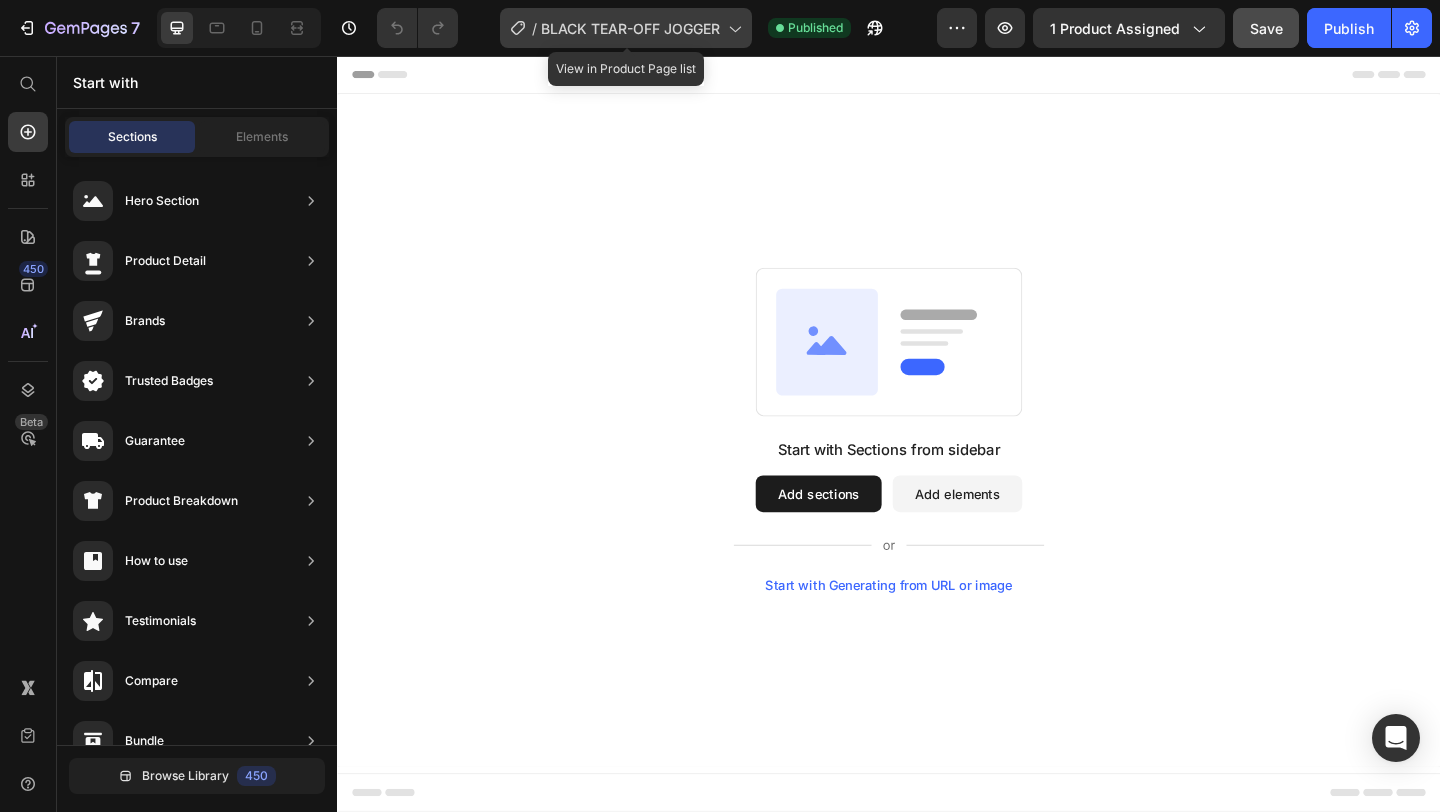 click on "BLACK TEAR-OFF JOGGER" at bounding box center [630, 28] 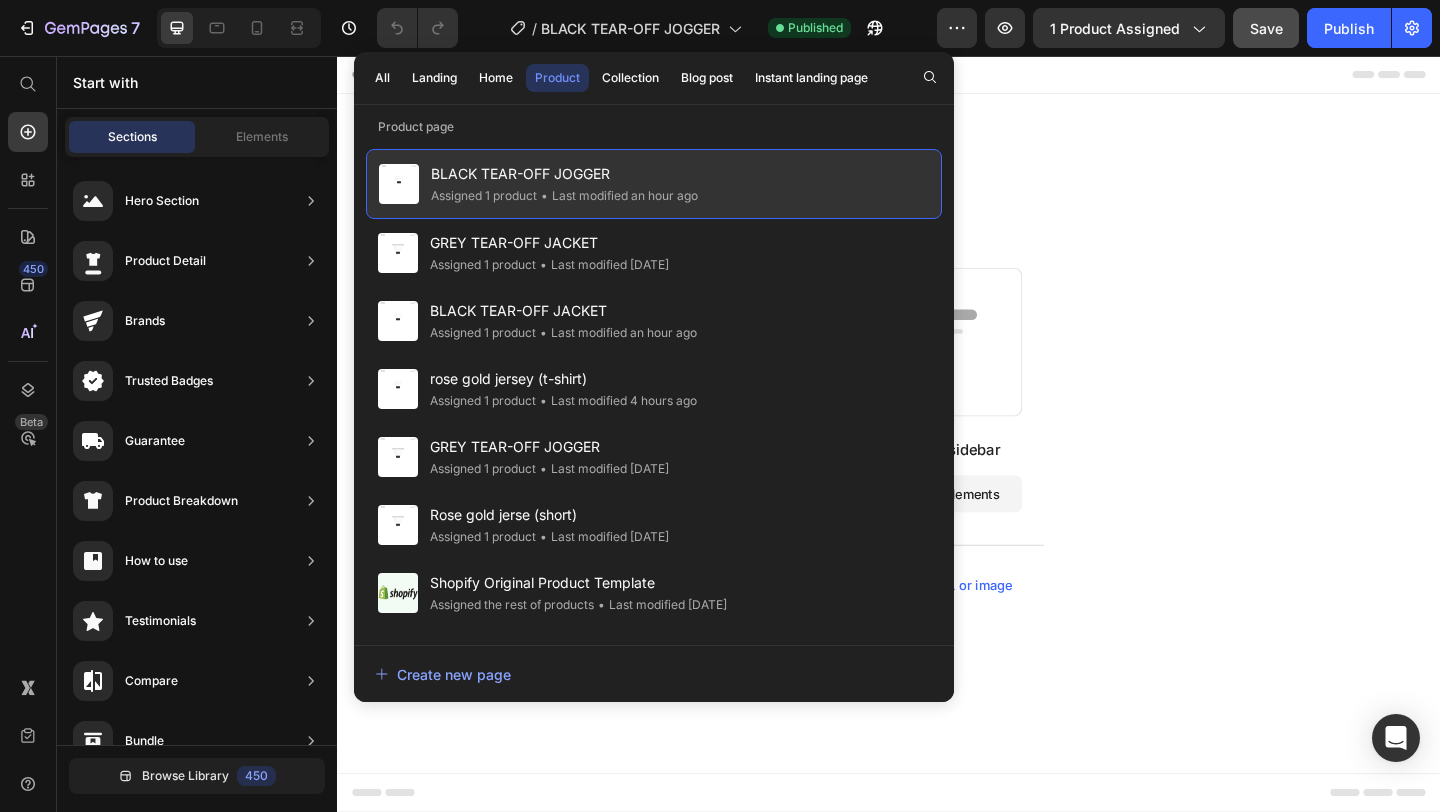 click on "• Last modified an hour ago" 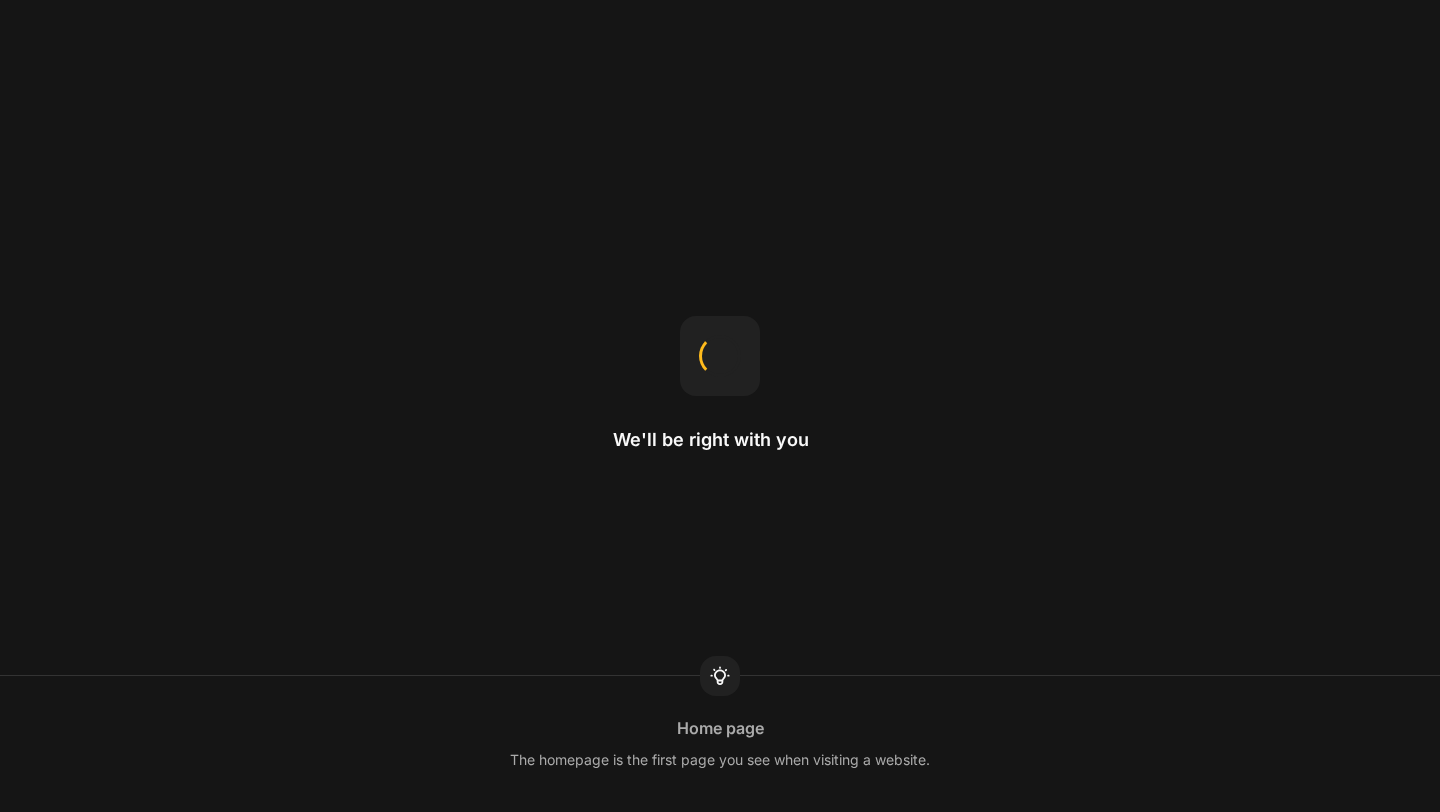 scroll, scrollTop: 0, scrollLeft: 0, axis: both 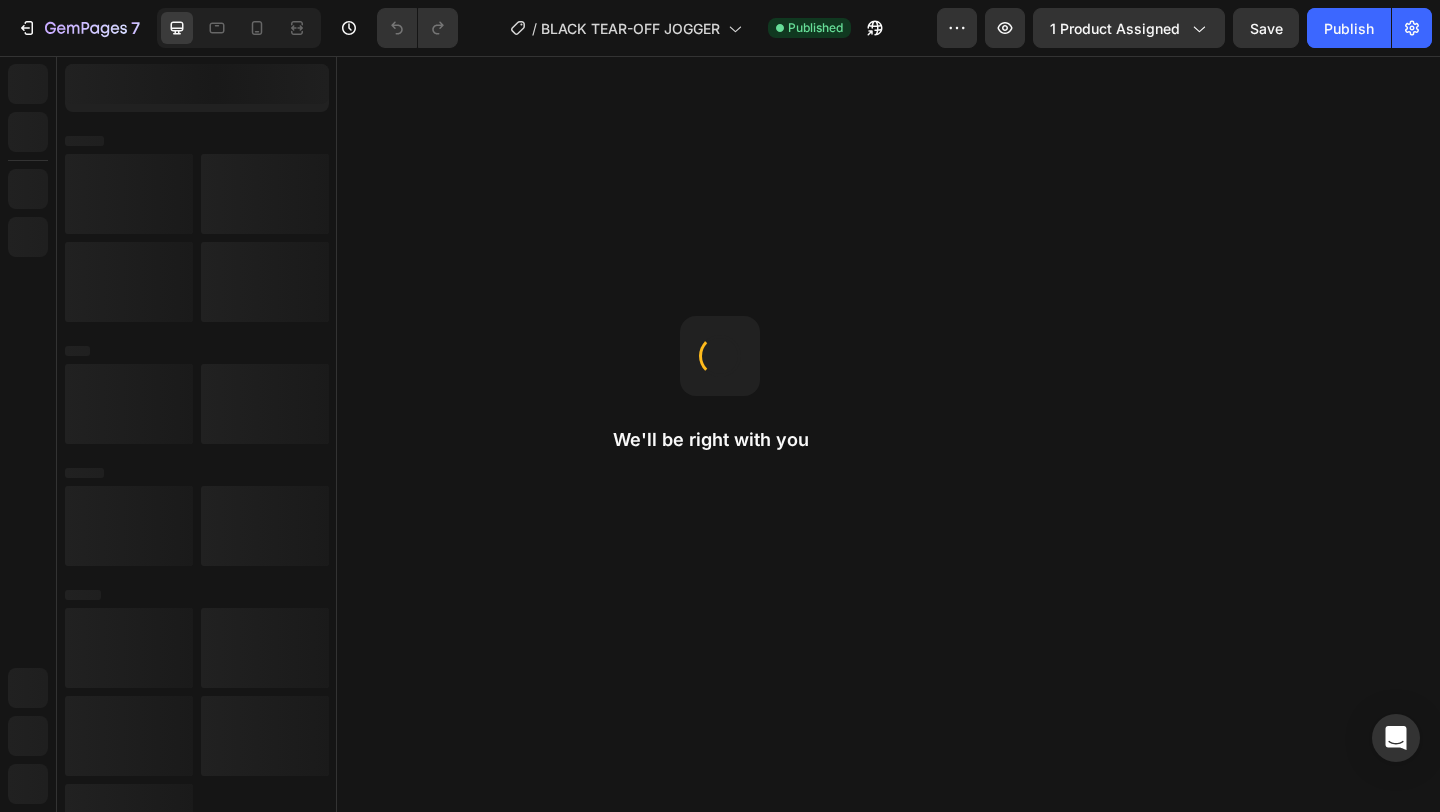 radio on "false" 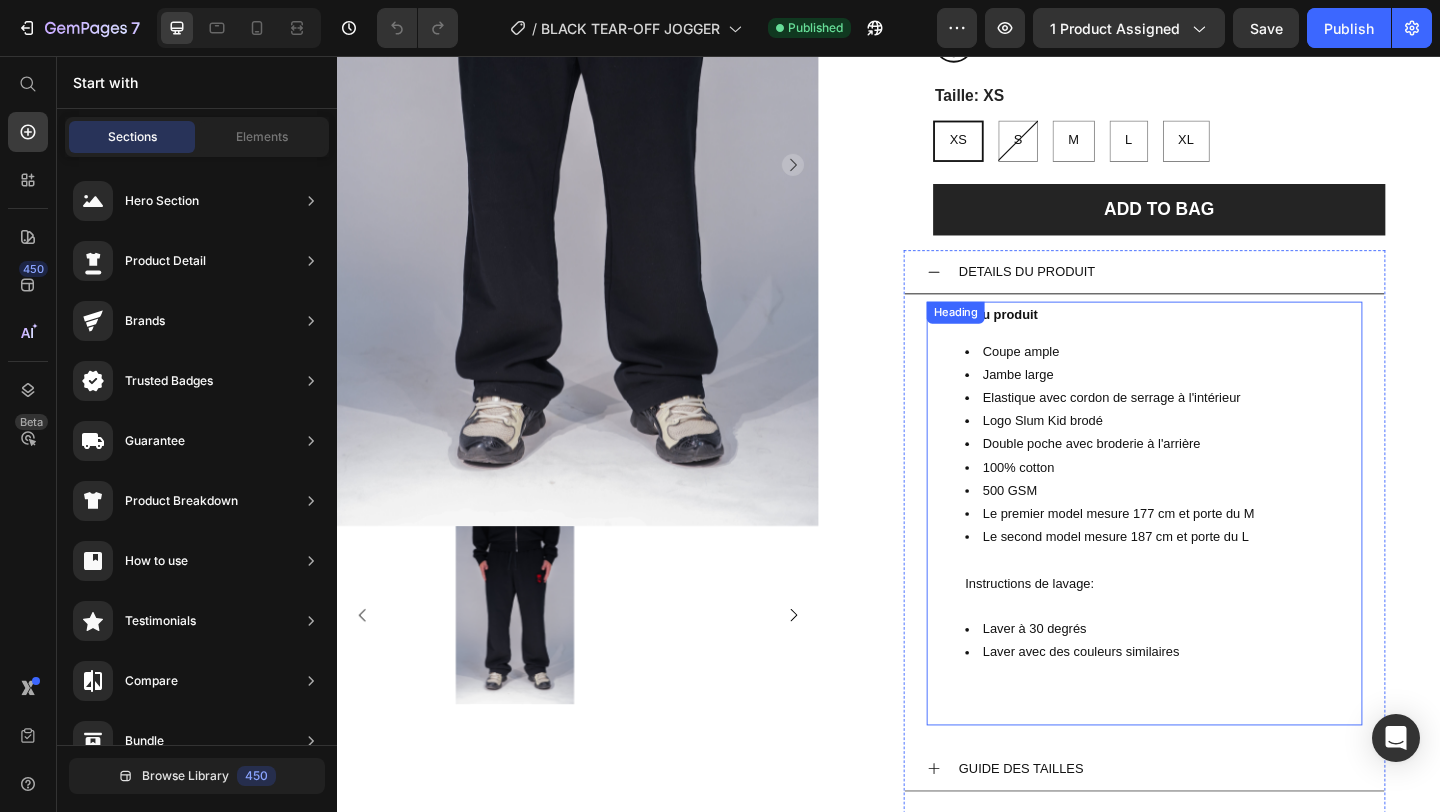 scroll, scrollTop: 0, scrollLeft: 0, axis: both 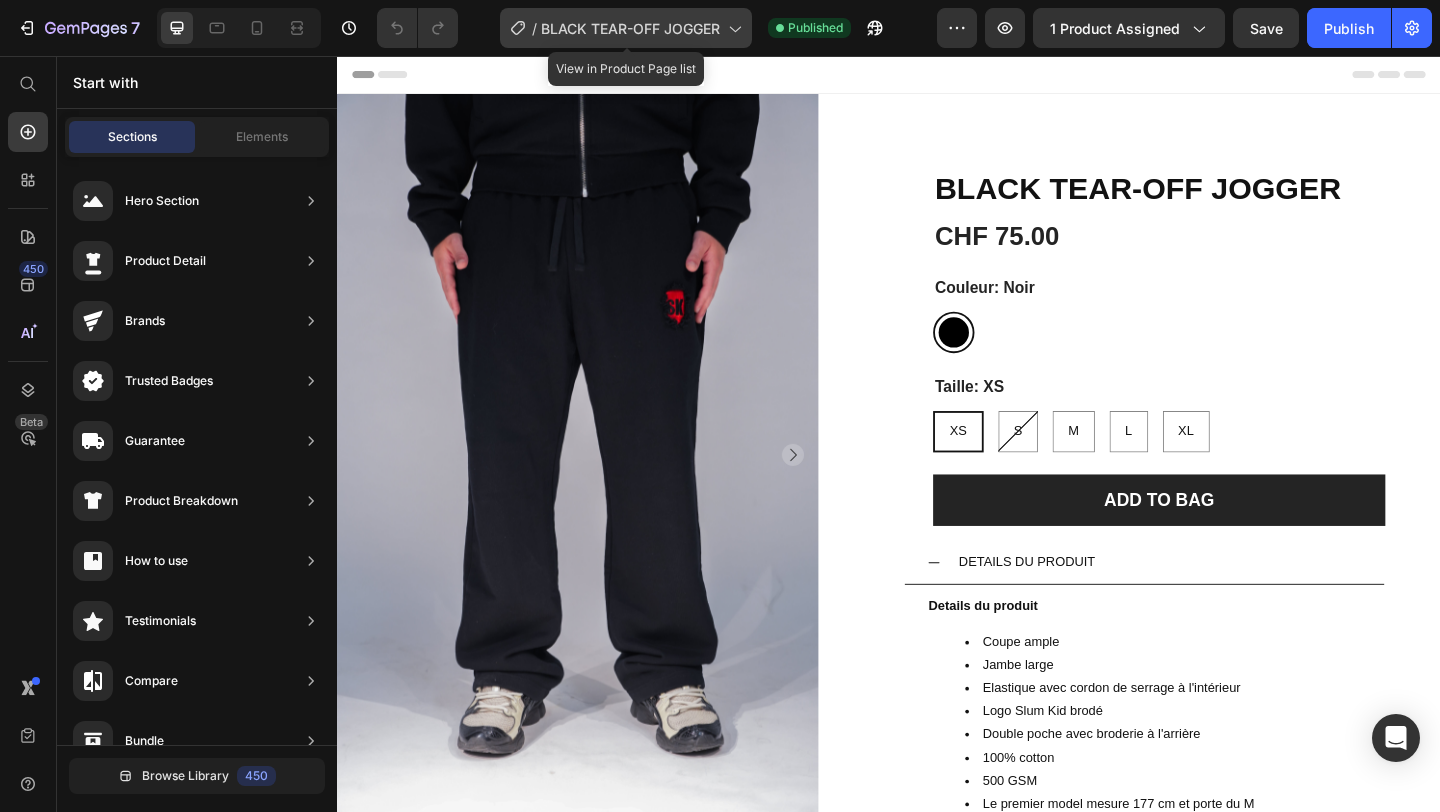 click on "/  BLACK TEAR-OFF JOGGER" 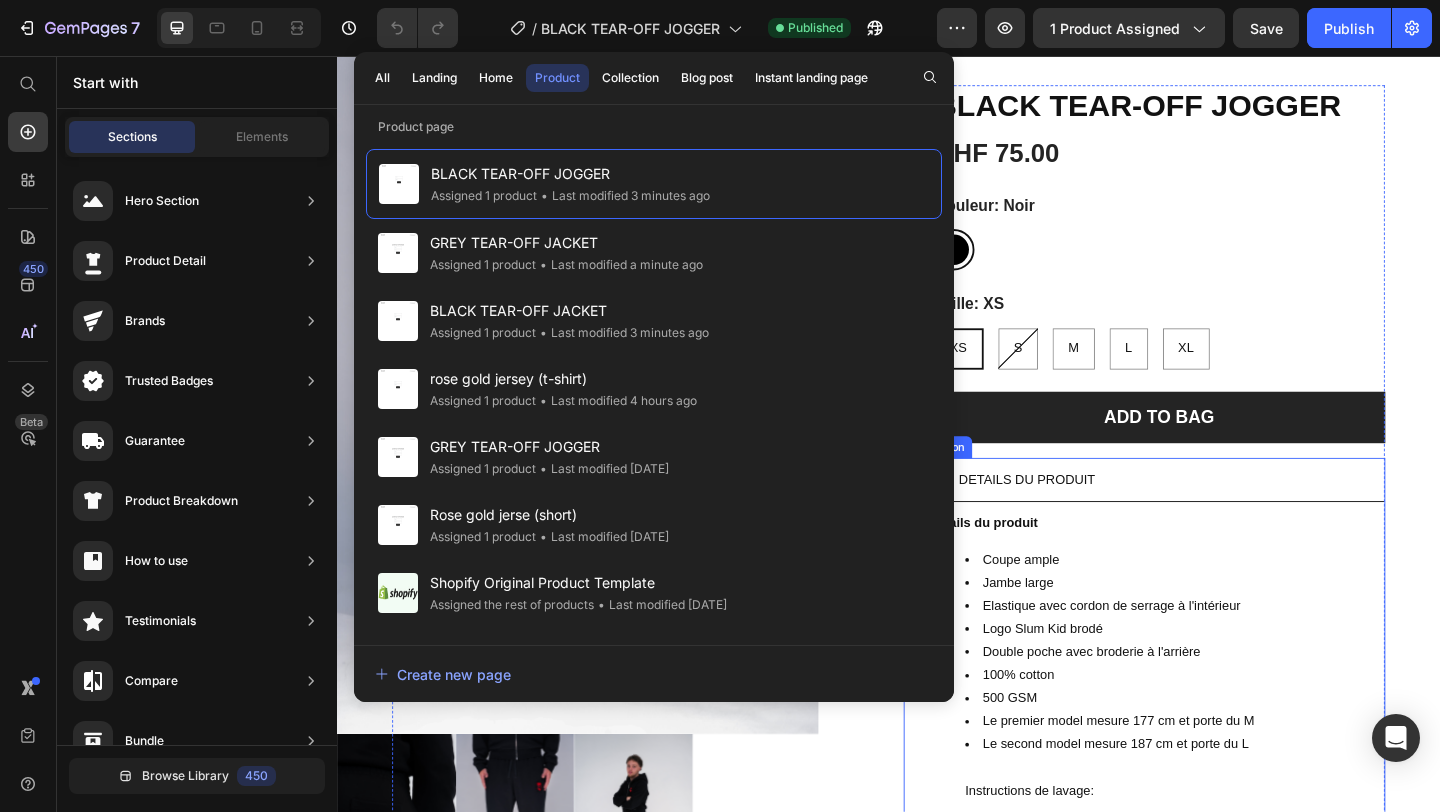 scroll, scrollTop: 88, scrollLeft: 0, axis: vertical 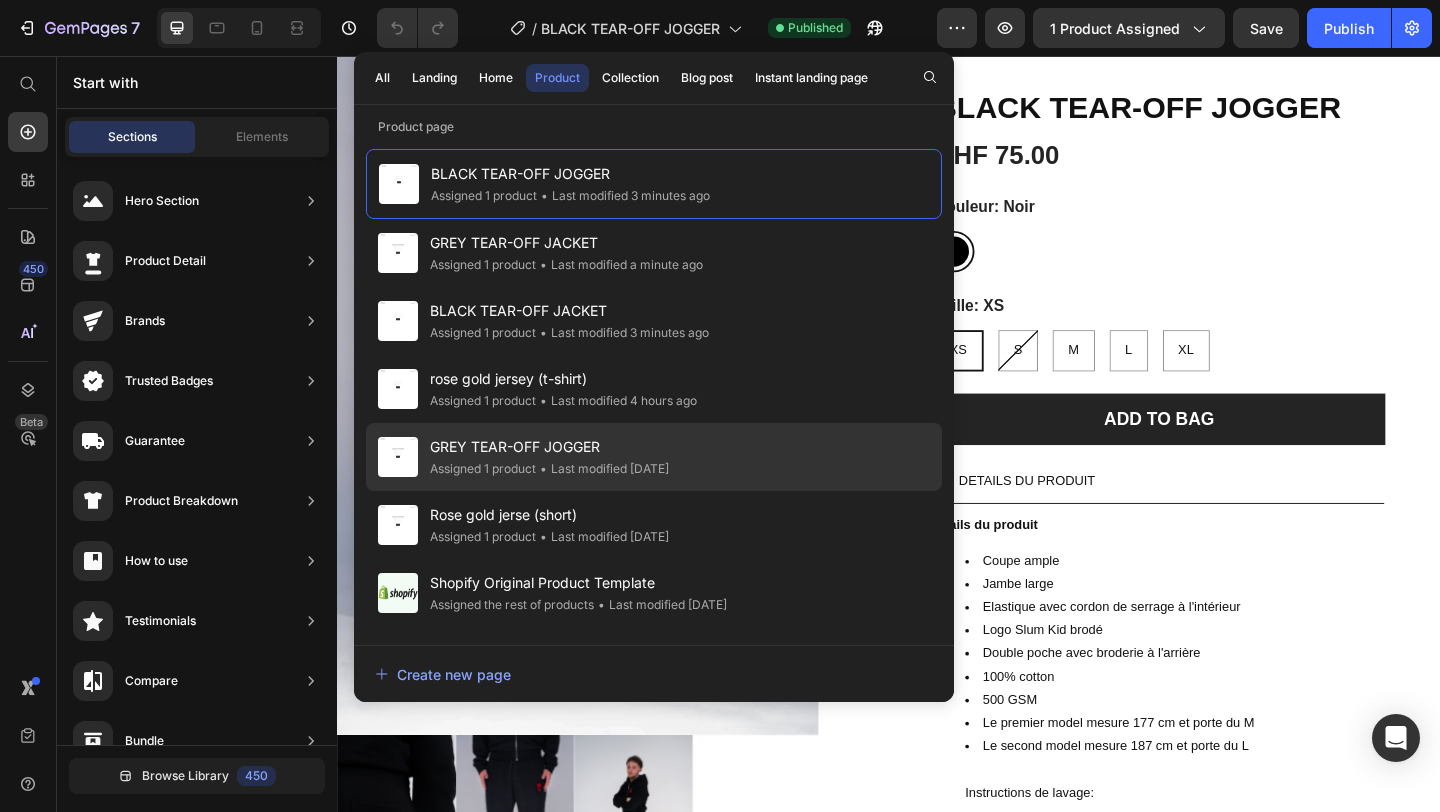 click on "GREY TEAR-OFF JOGGER" at bounding box center [549, 447] 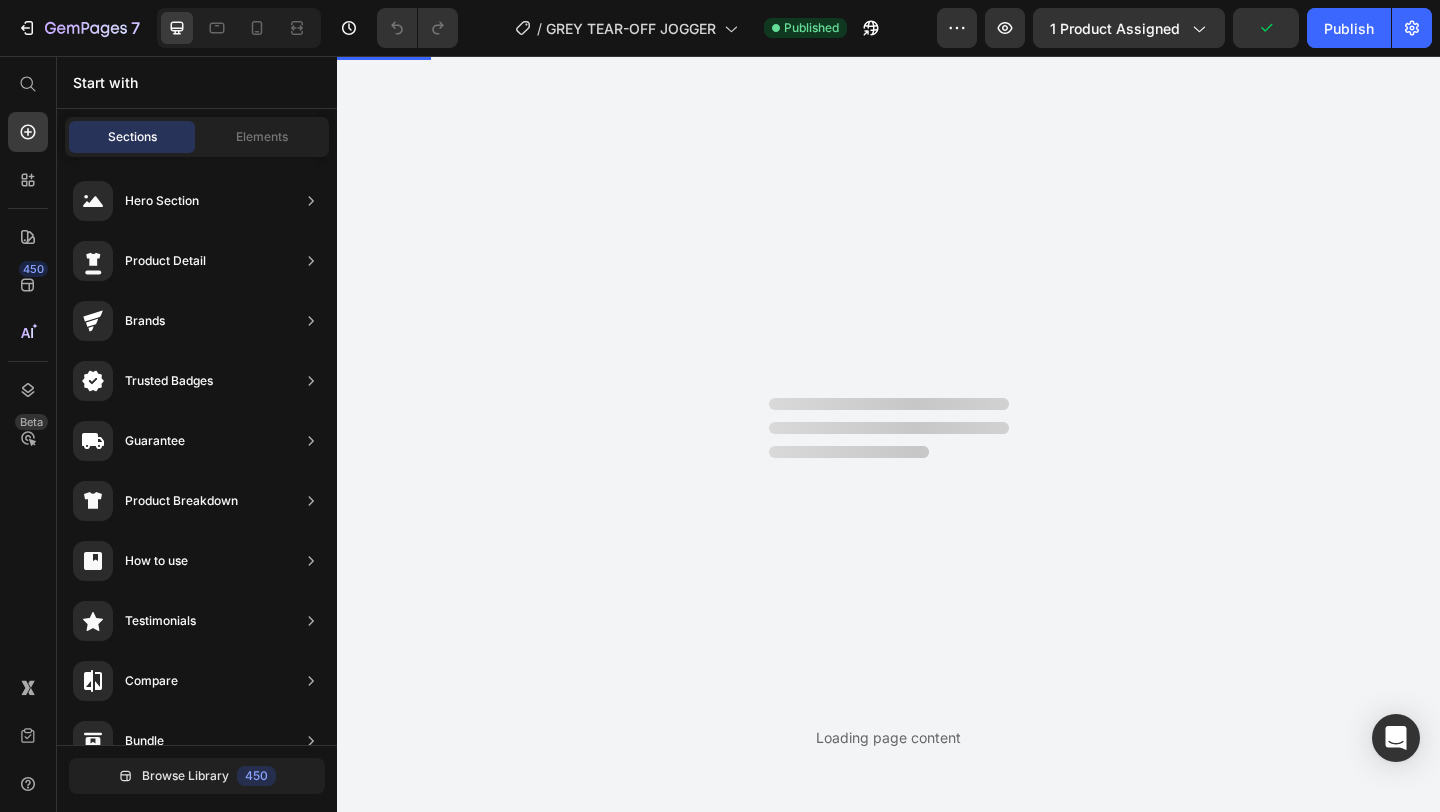 scroll, scrollTop: 0, scrollLeft: 0, axis: both 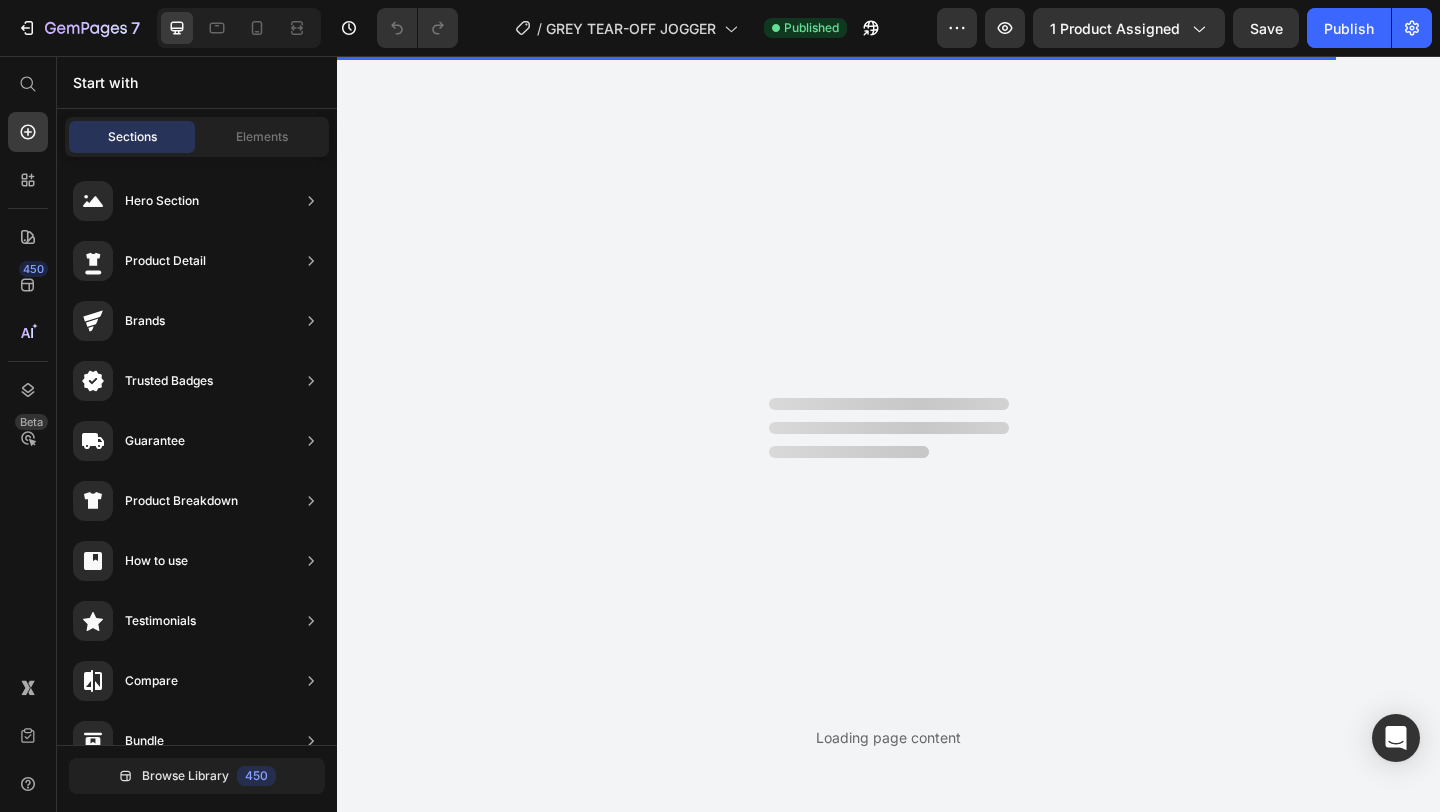 radio on "false" 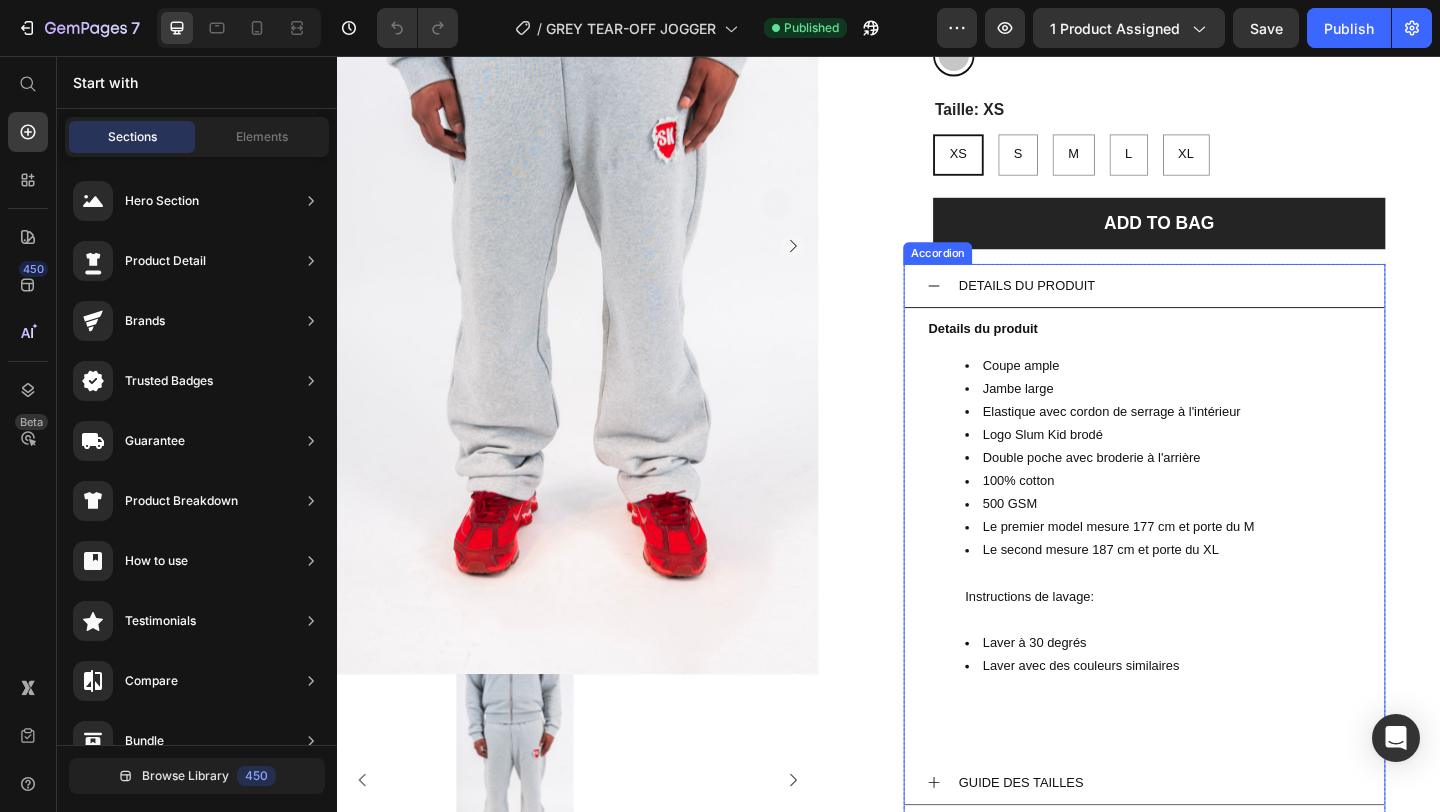 scroll, scrollTop: 443, scrollLeft: 0, axis: vertical 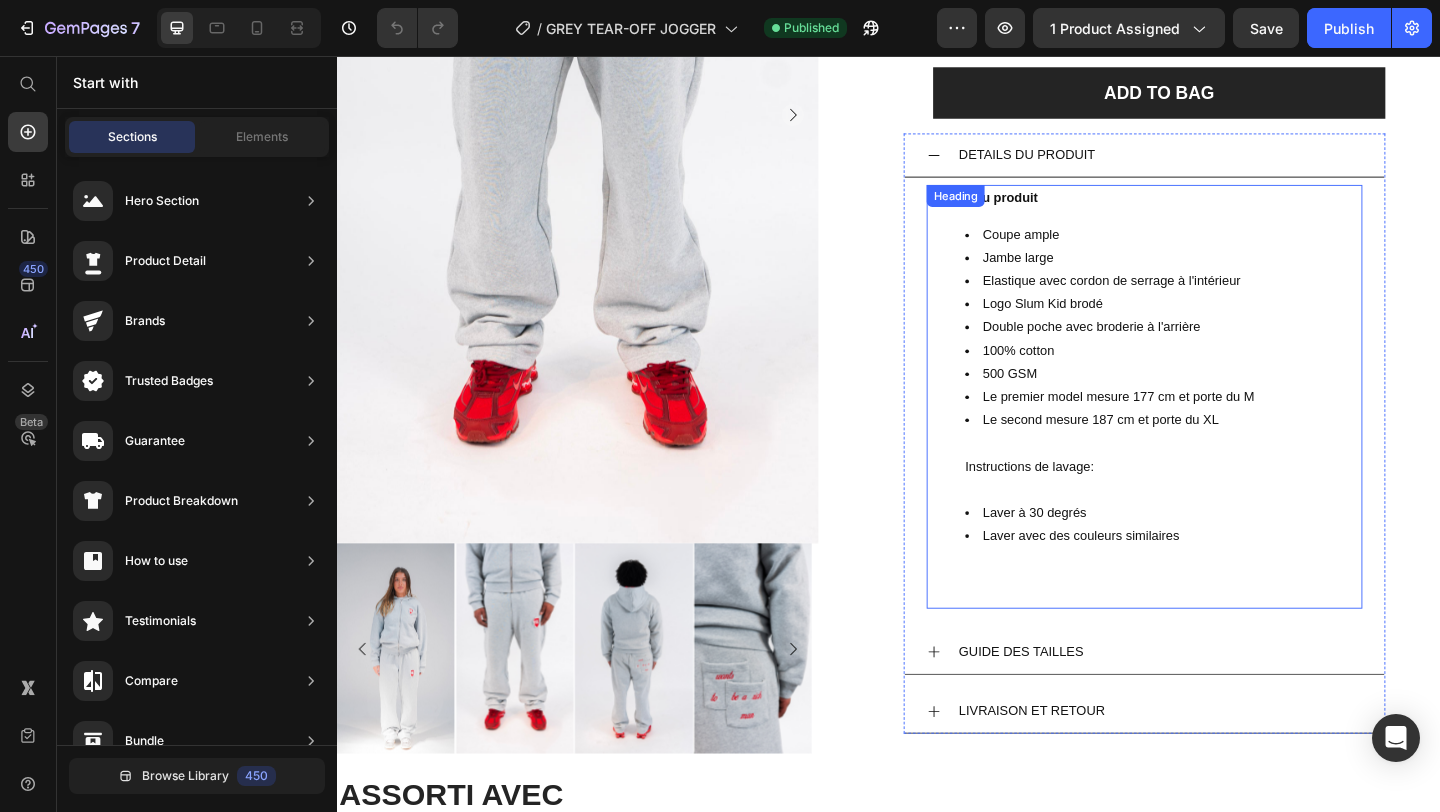 click on "Le premier model mesure 177 cm et porte du M" at bounding box center (1235, 426) 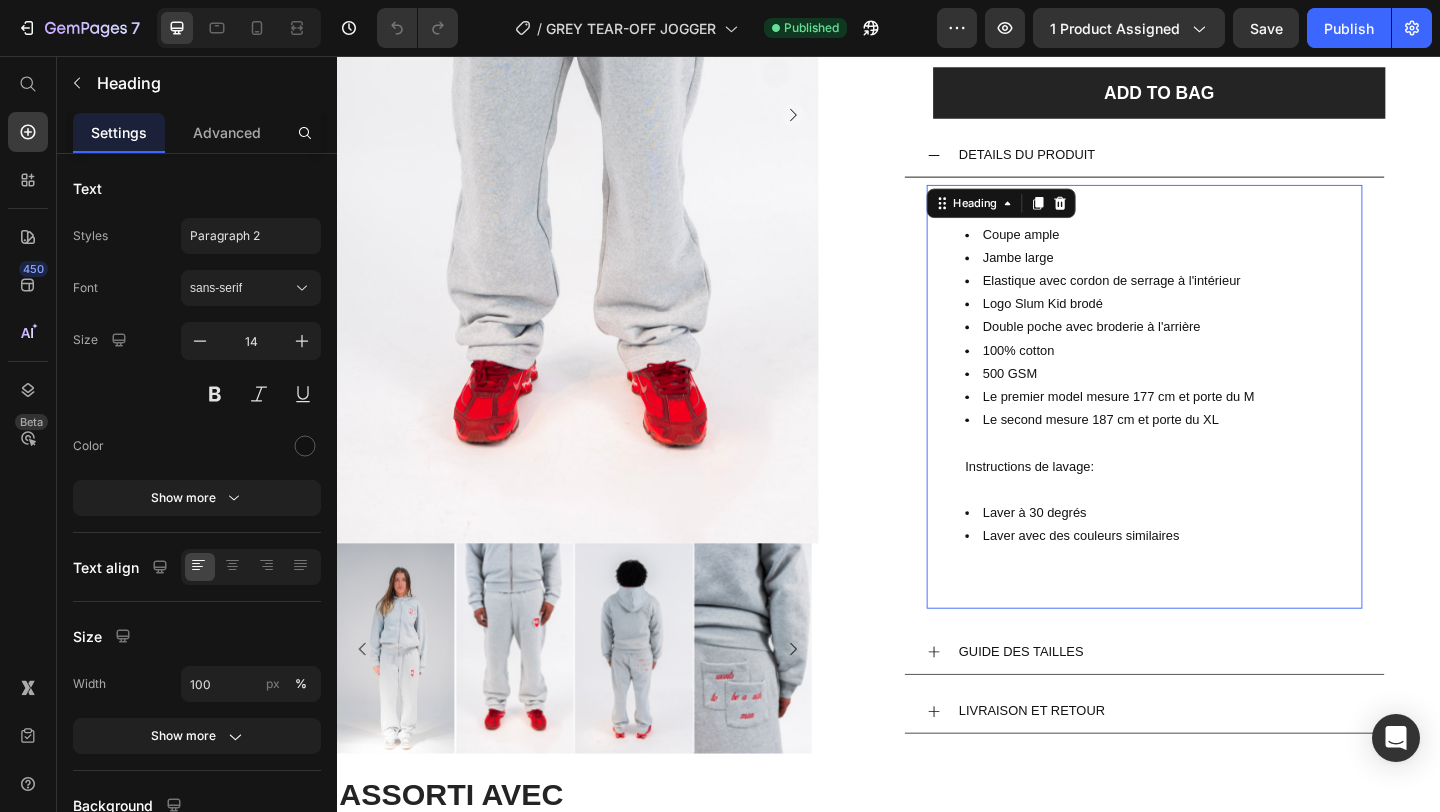 click on "Le premier model mesure 177 cm et porte du M" at bounding box center [1235, 426] 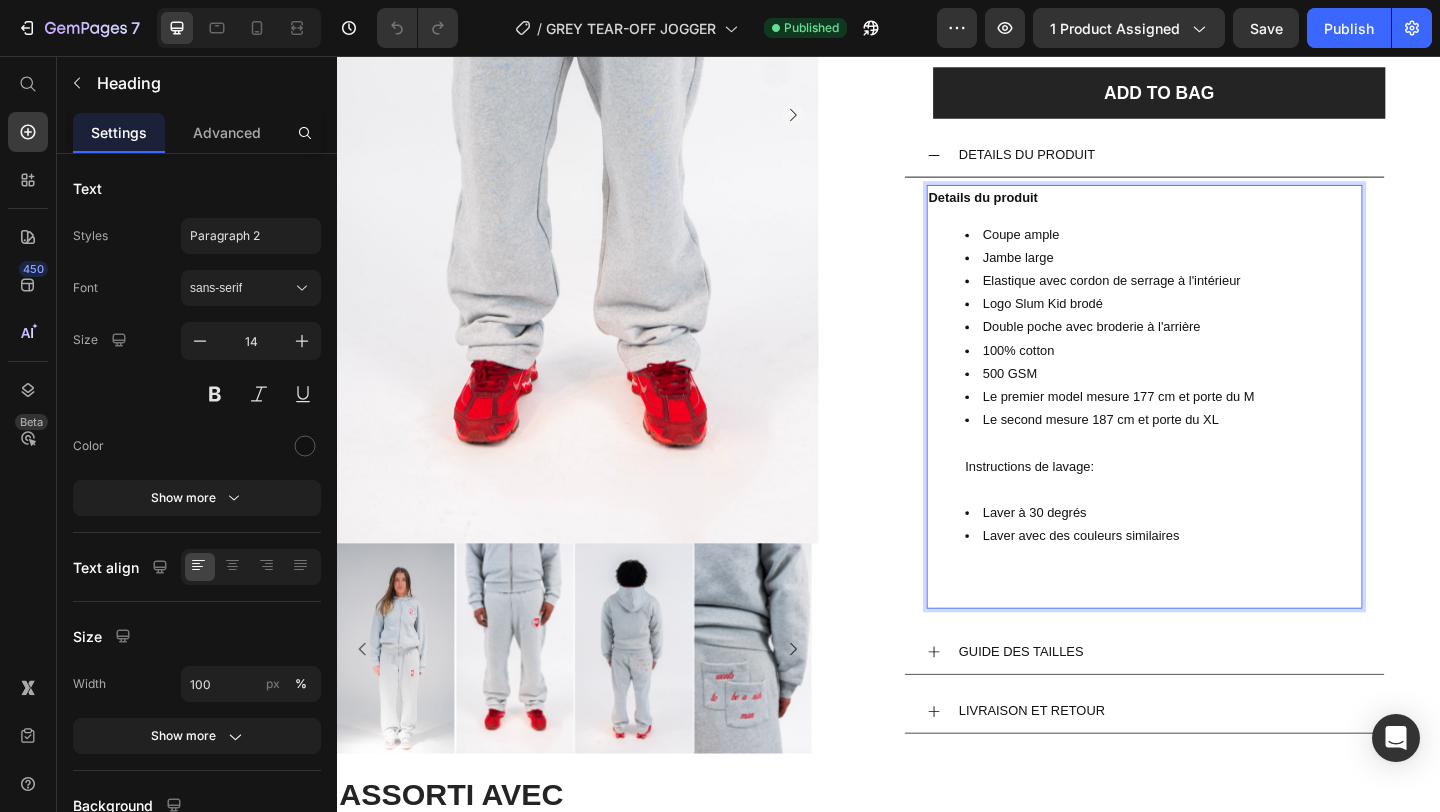 click on "Le premier model mesure 177 cm et porte du M" at bounding box center [1235, 426] 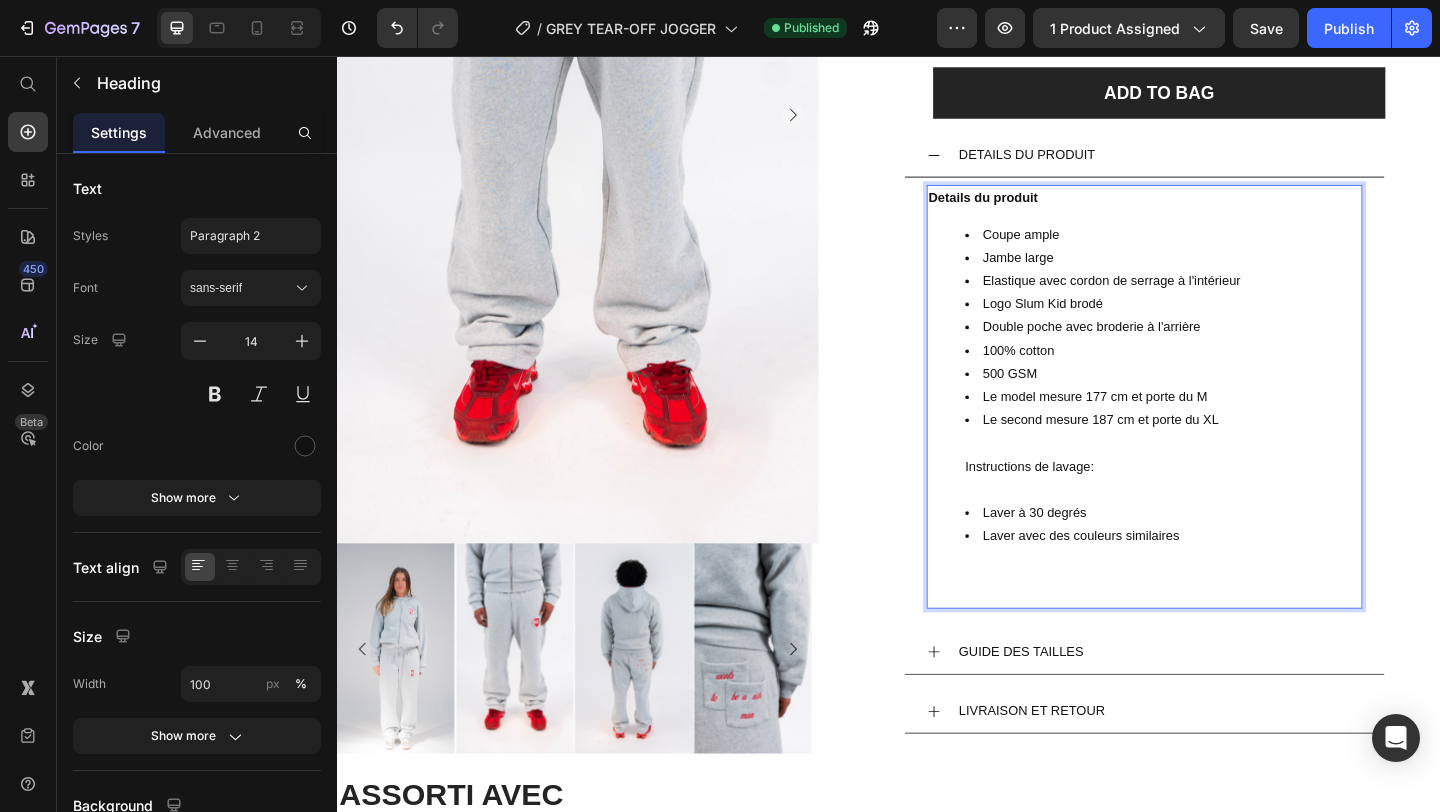 click on "Le model mesure 177 cm et porte du M" at bounding box center (1235, 426) 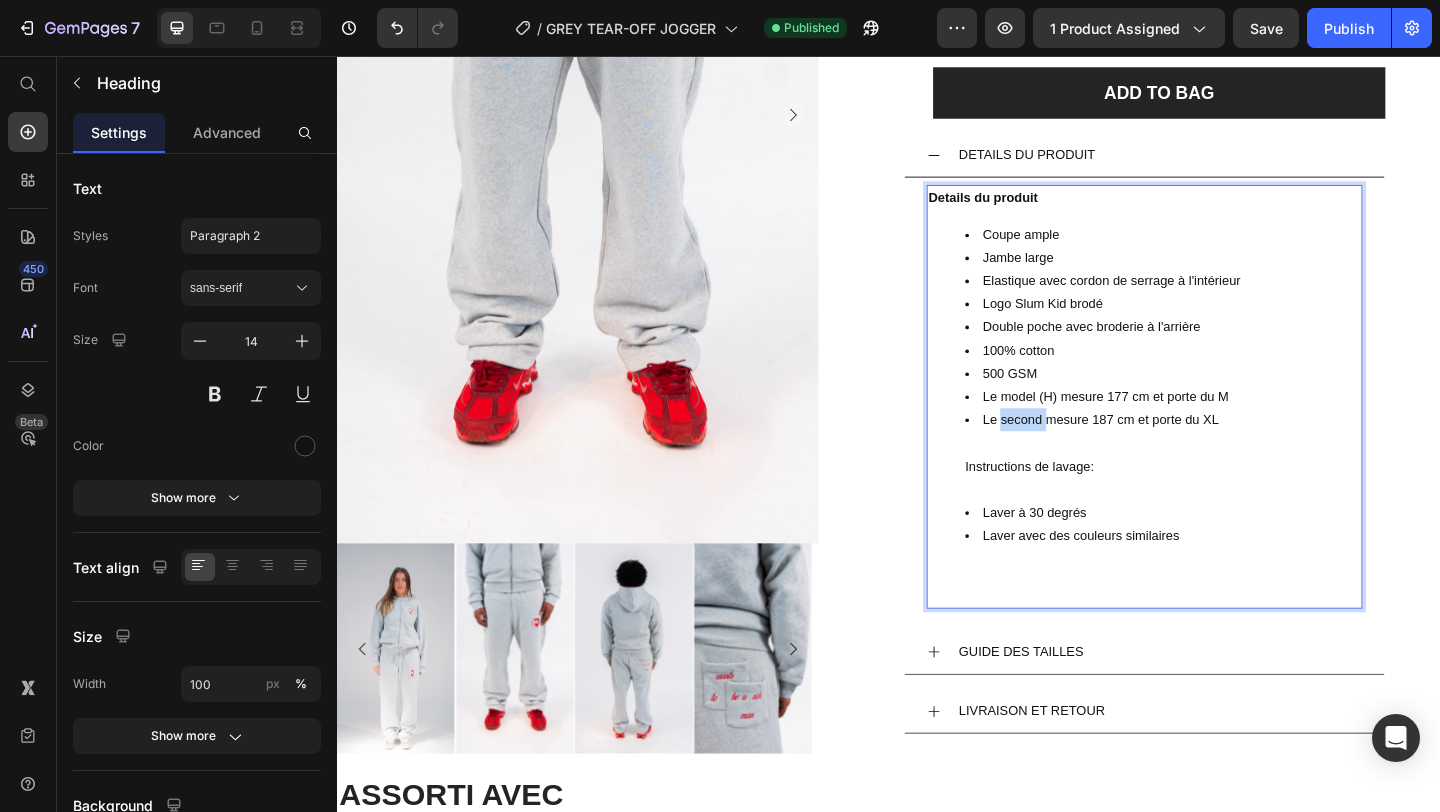 drag, startPoint x: 1099, startPoint y: 452, endPoint x: 1052, endPoint y: 452, distance: 47 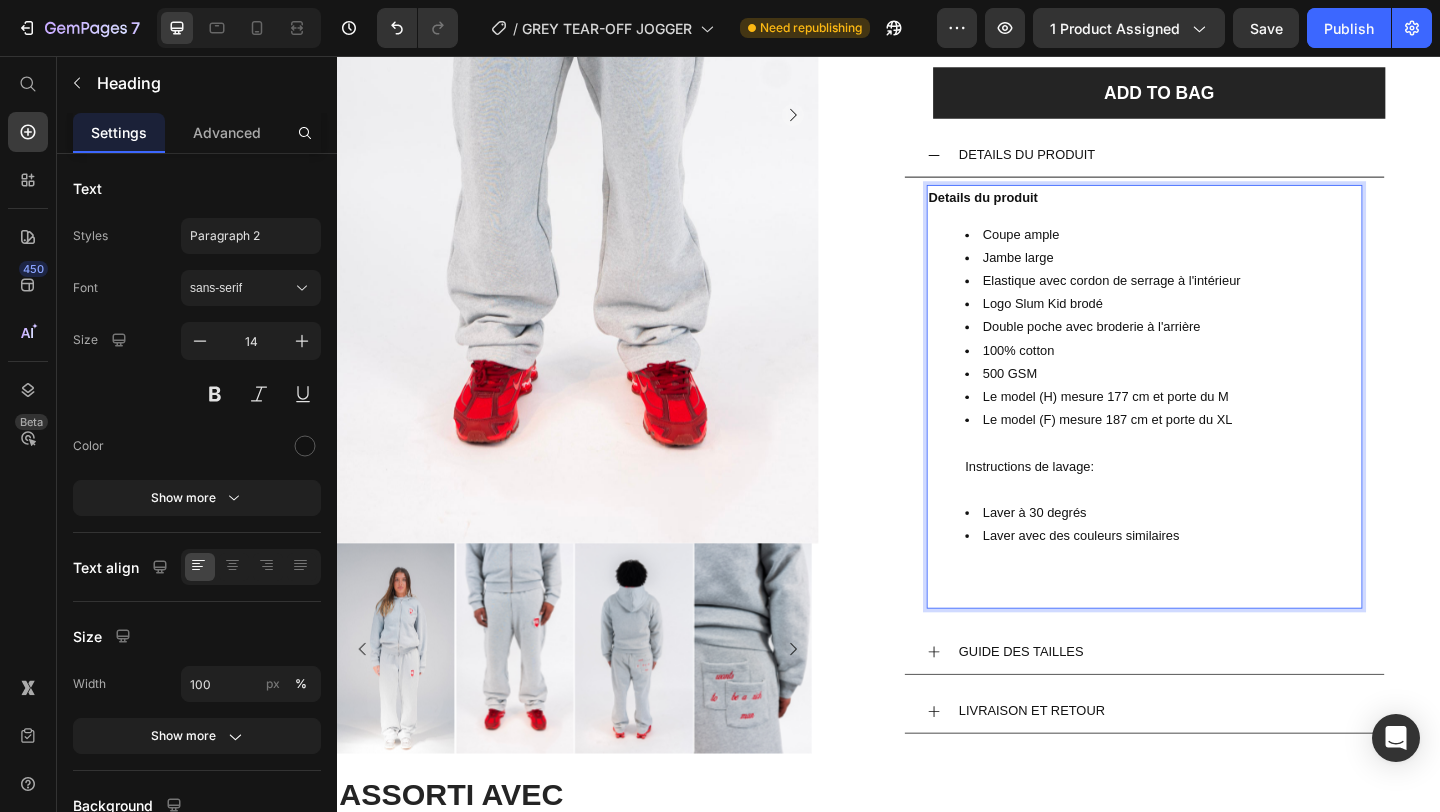 click on "Le model (F) mesure 187 cm et porte du XL Instructions de lavage:" at bounding box center (1235, 489) 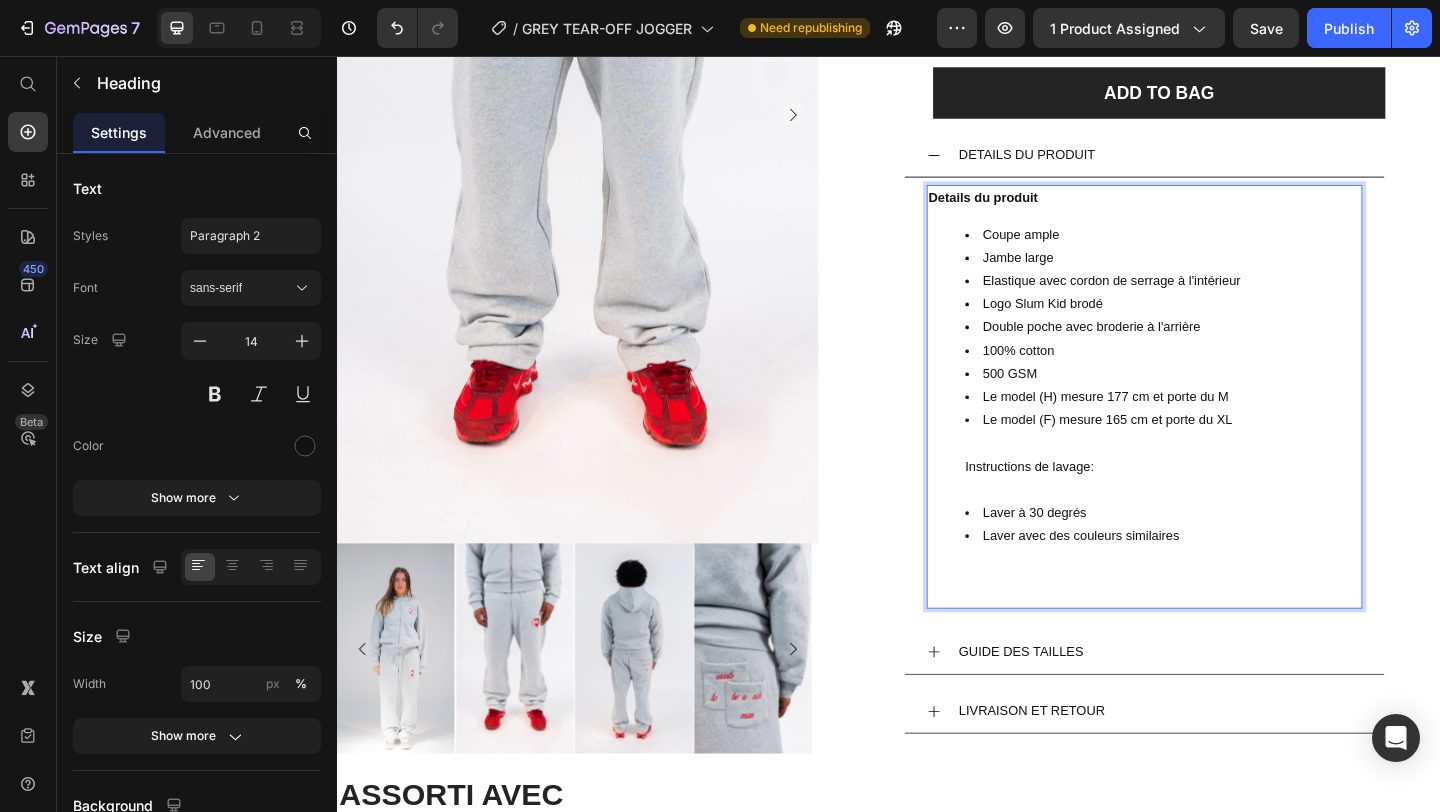 click on "Le model (F) mesure 165 cm et porte du XL Instructions de lavage:" at bounding box center [1235, 489] 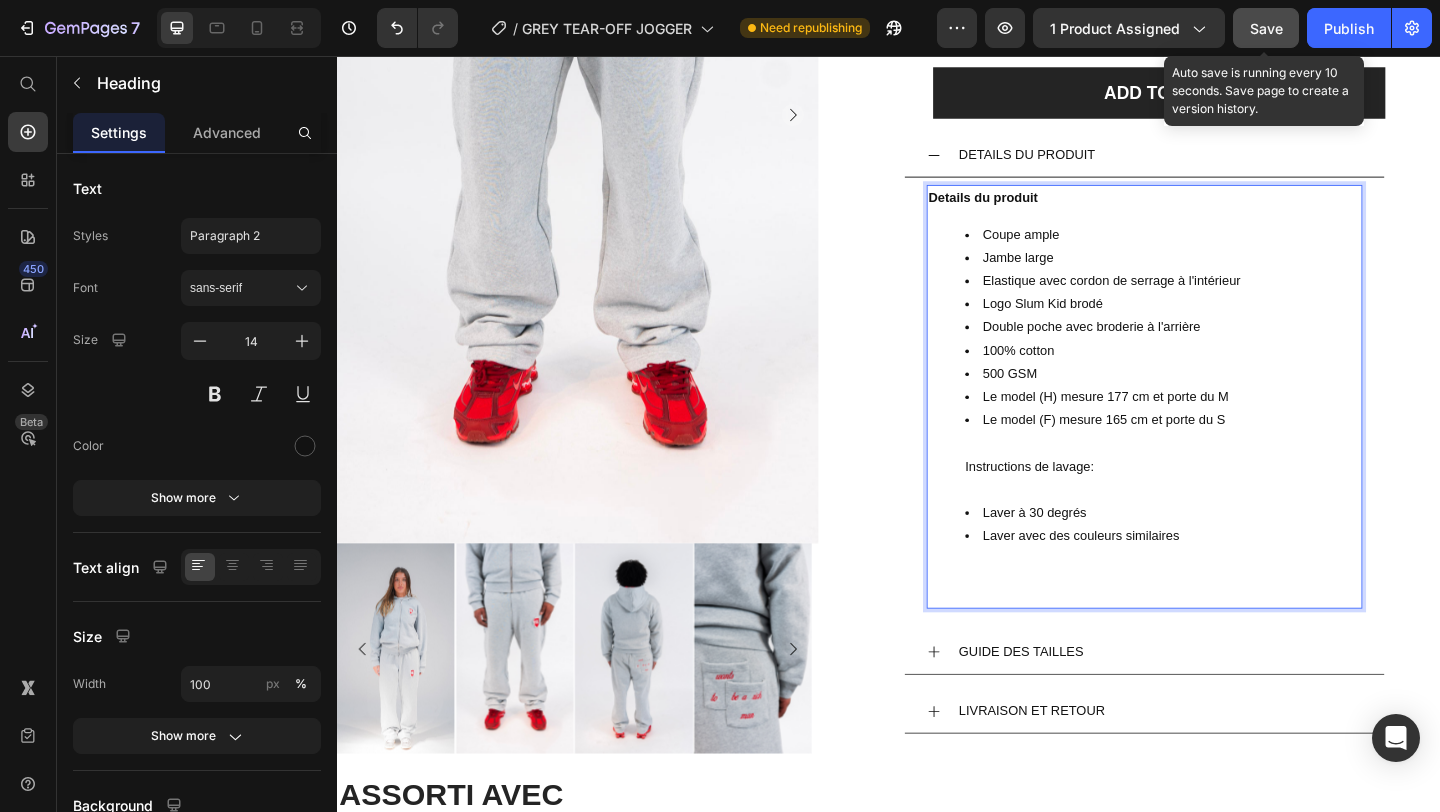 click on "Save" at bounding box center [1266, 28] 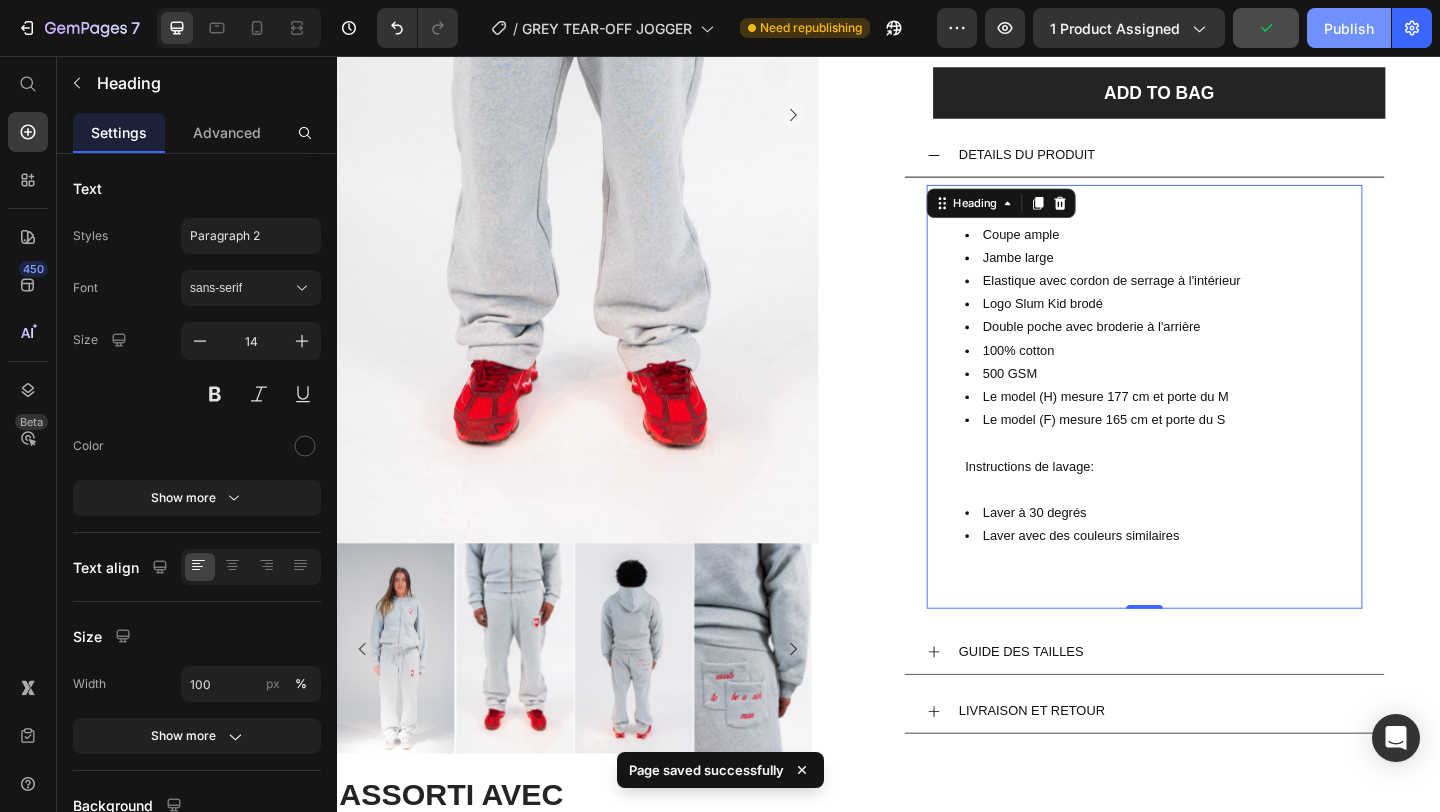 click on "Publish" at bounding box center (1349, 28) 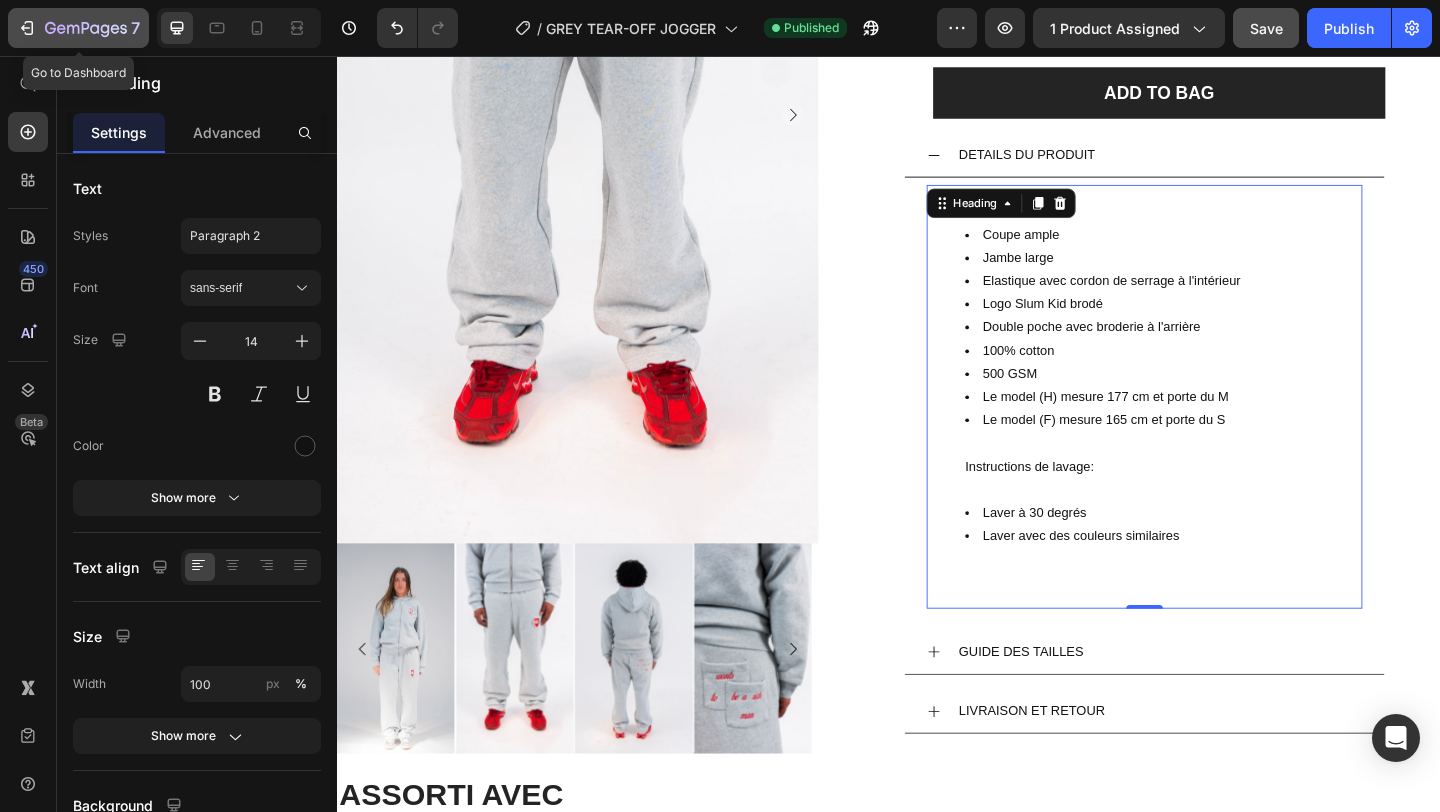 click 